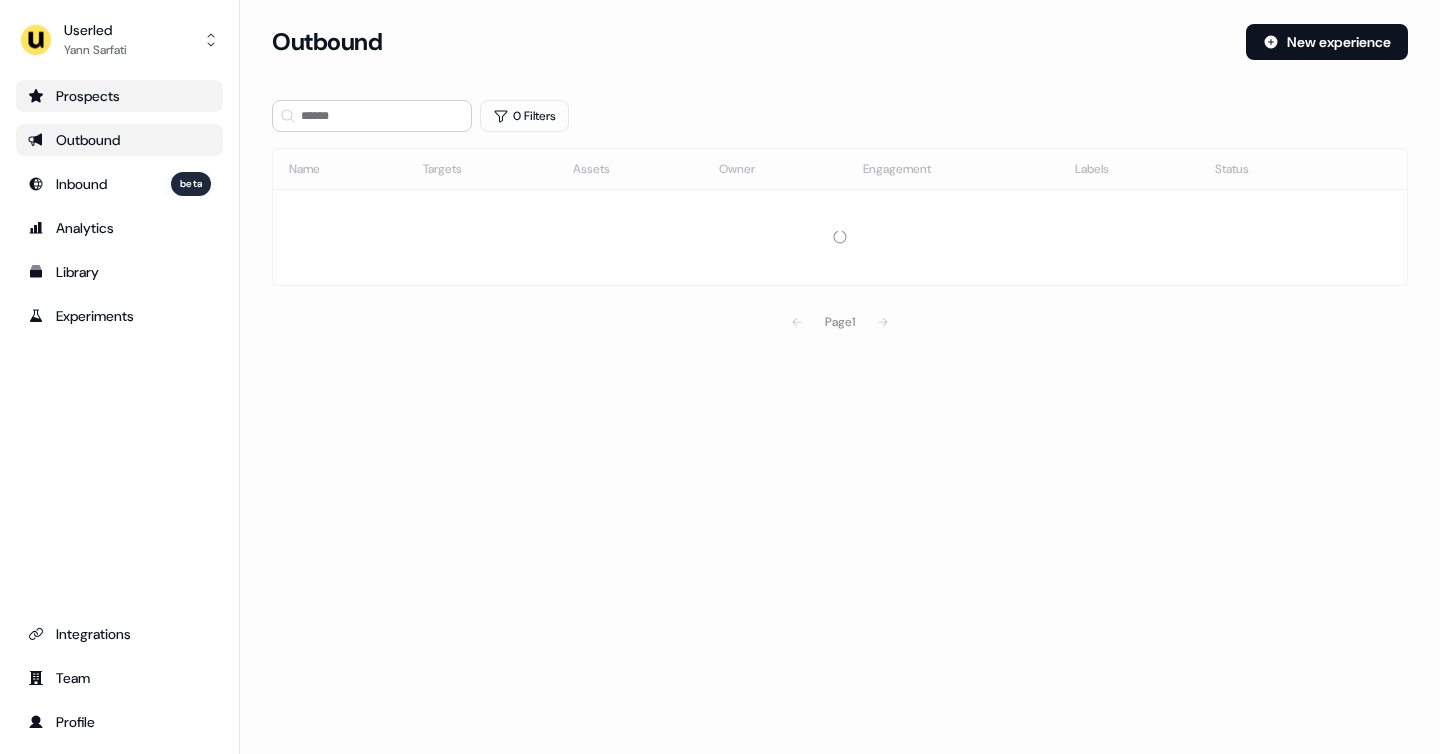 scroll, scrollTop: 0, scrollLeft: 0, axis: both 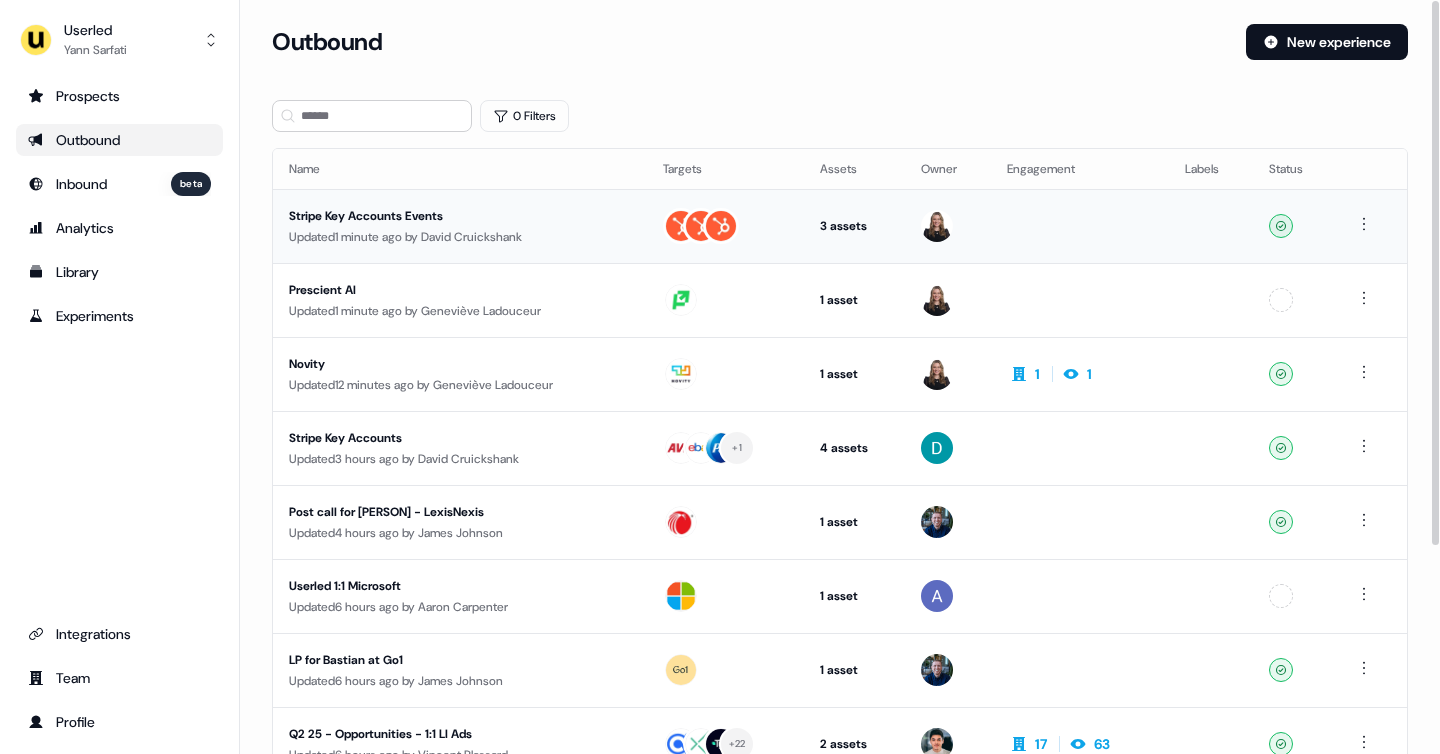 click on "Stripe Key Accounts Events" at bounding box center [460, 216] 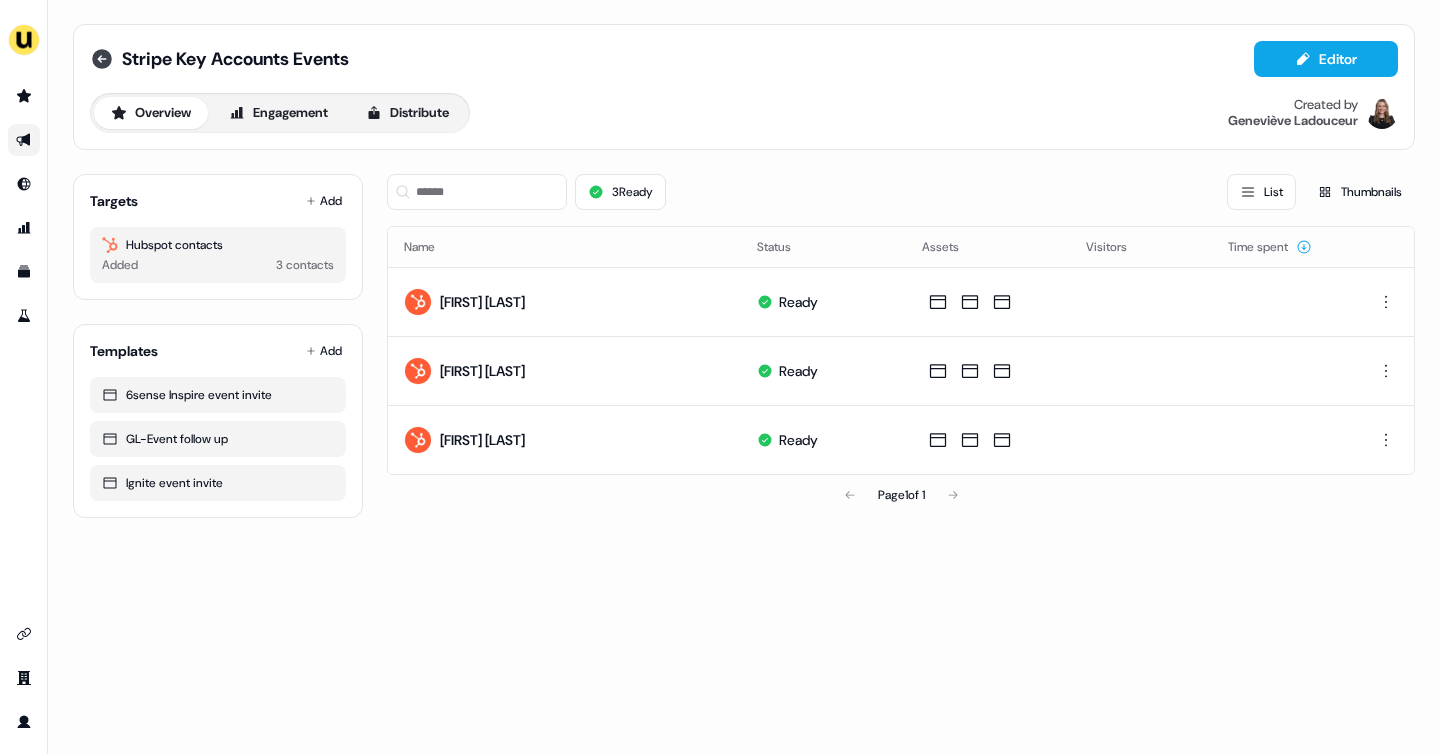 click 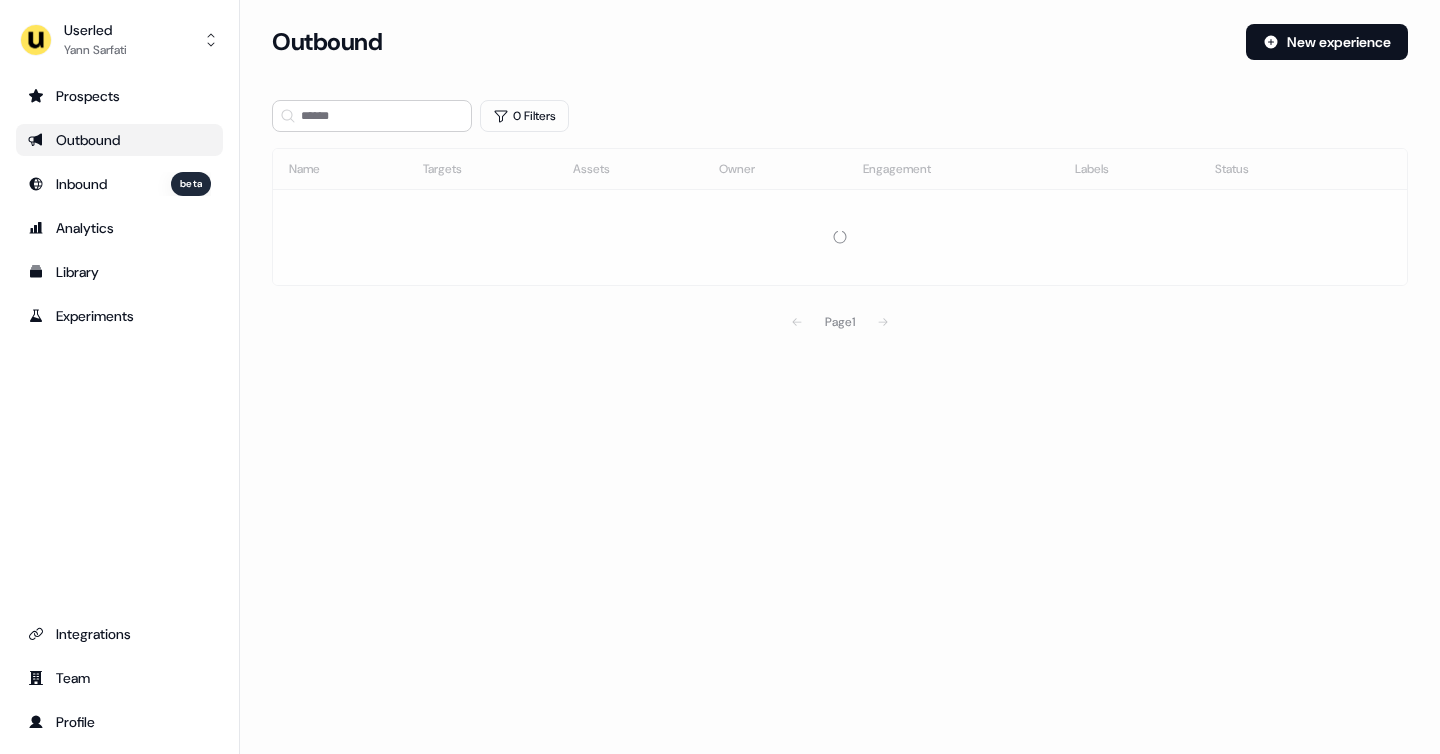 scroll, scrollTop: 0, scrollLeft: 0, axis: both 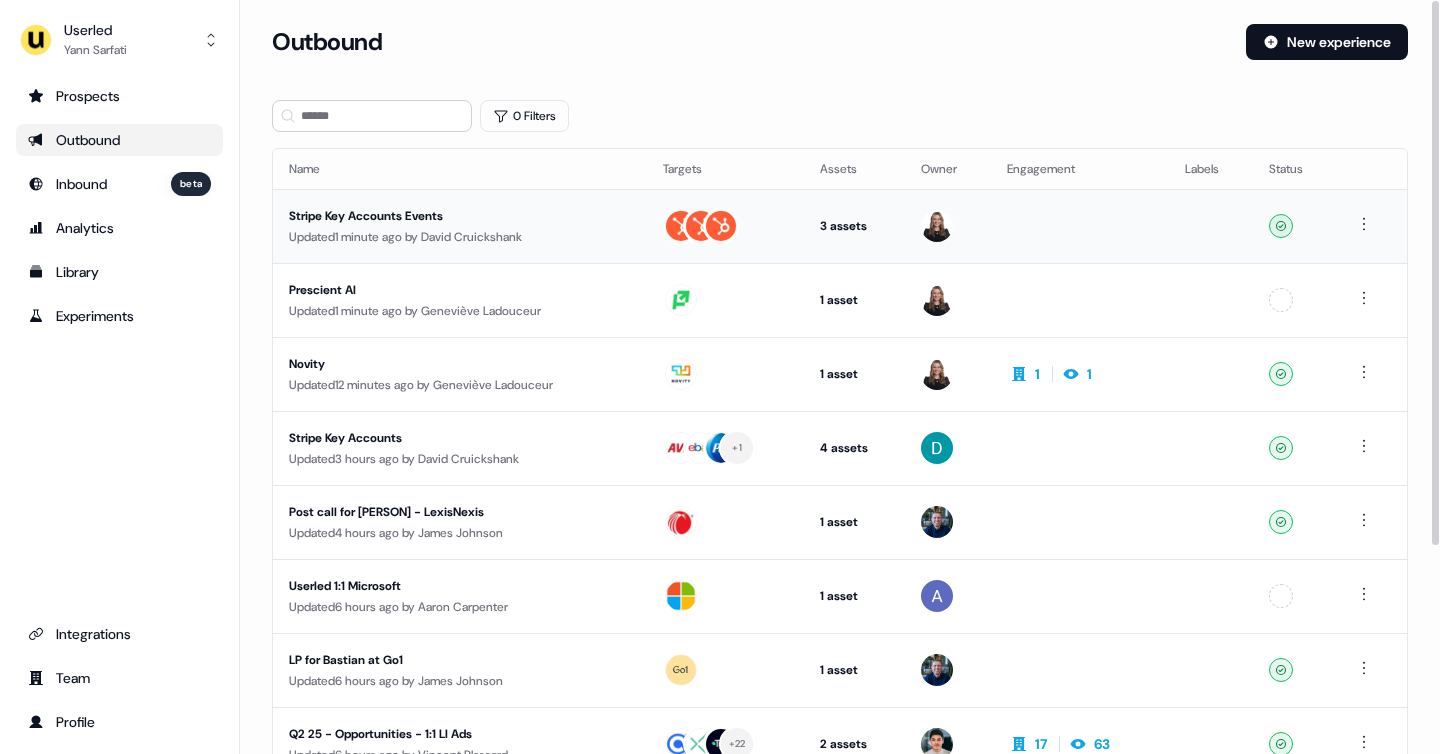 click on "Updated  1 minute ago   by   [FIRST] [LAST]" at bounding box center (460, 237) 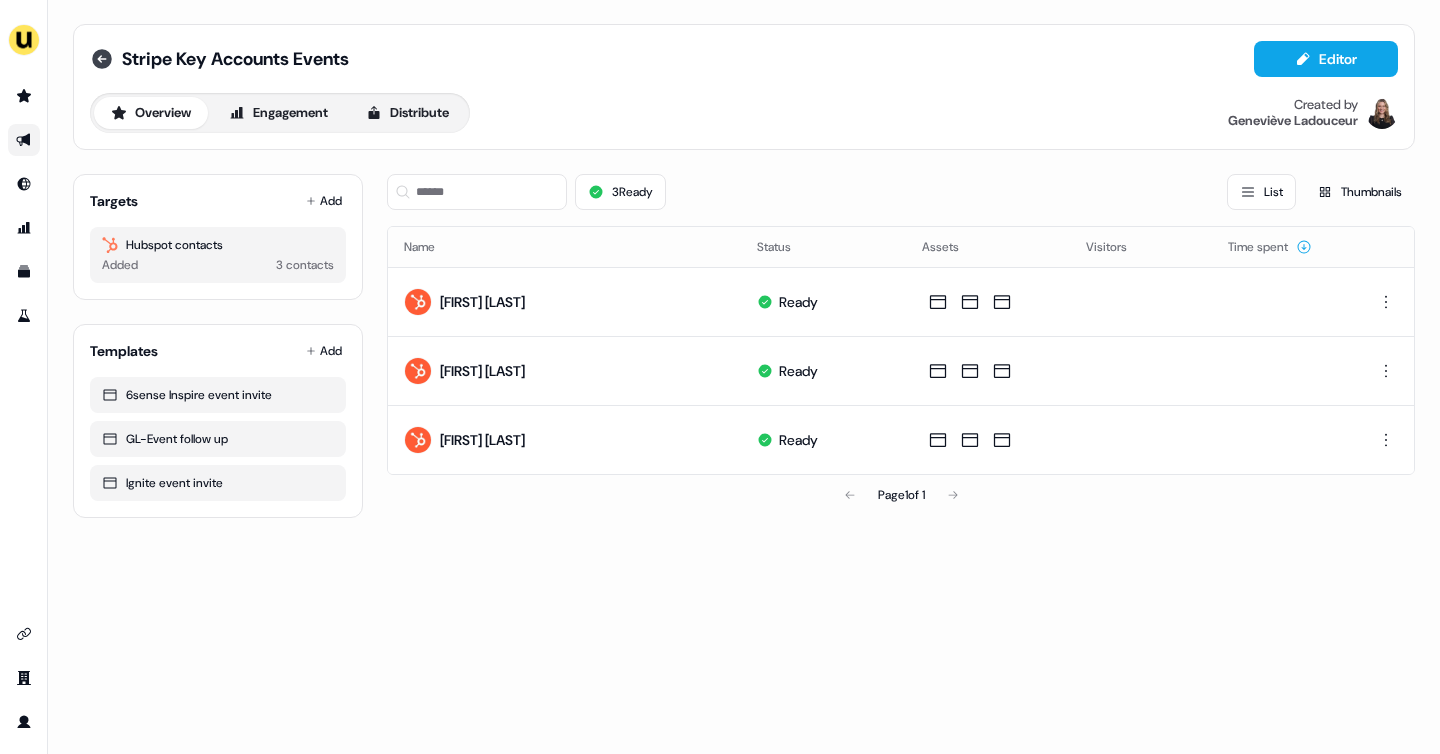 click 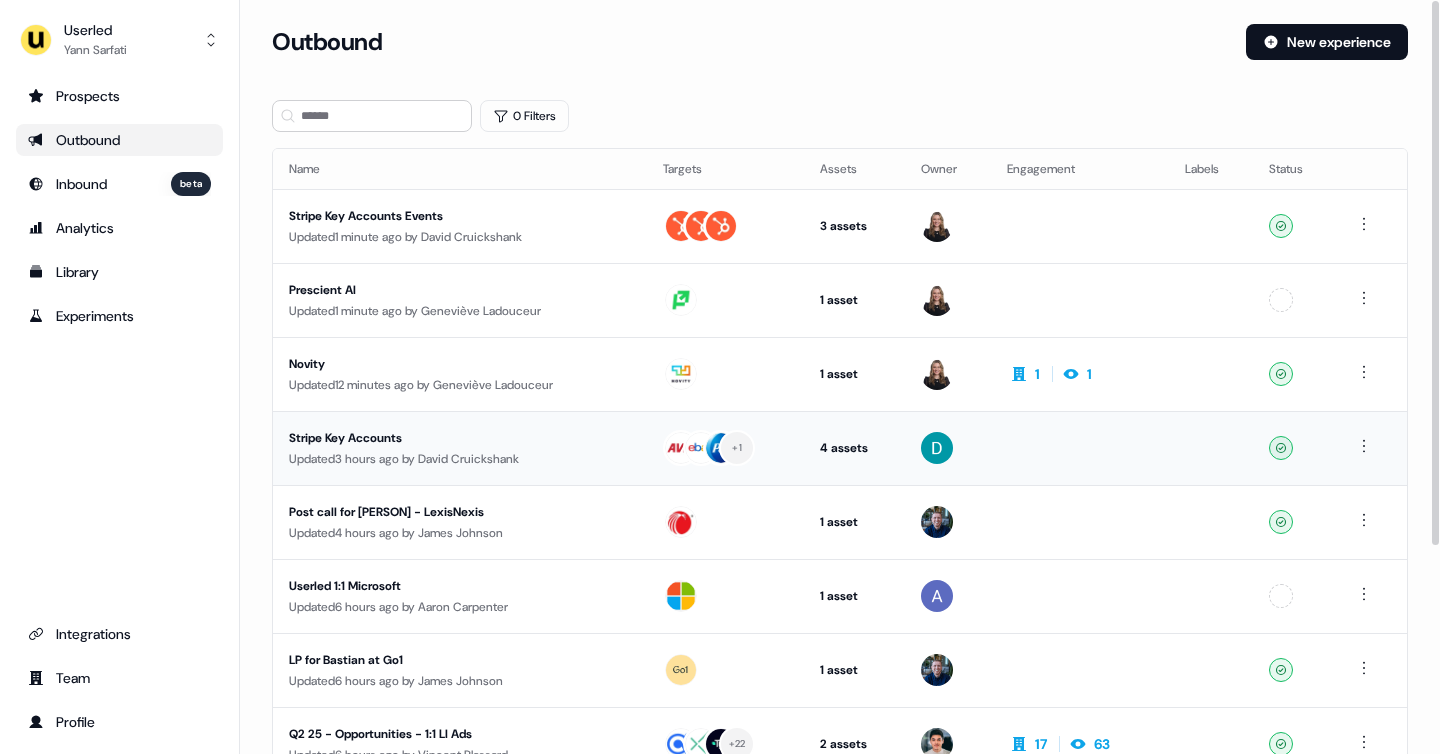 click on "Updated  3 hours ago   by   [FIRST] [LAST]" at bounding box center [460, 459] 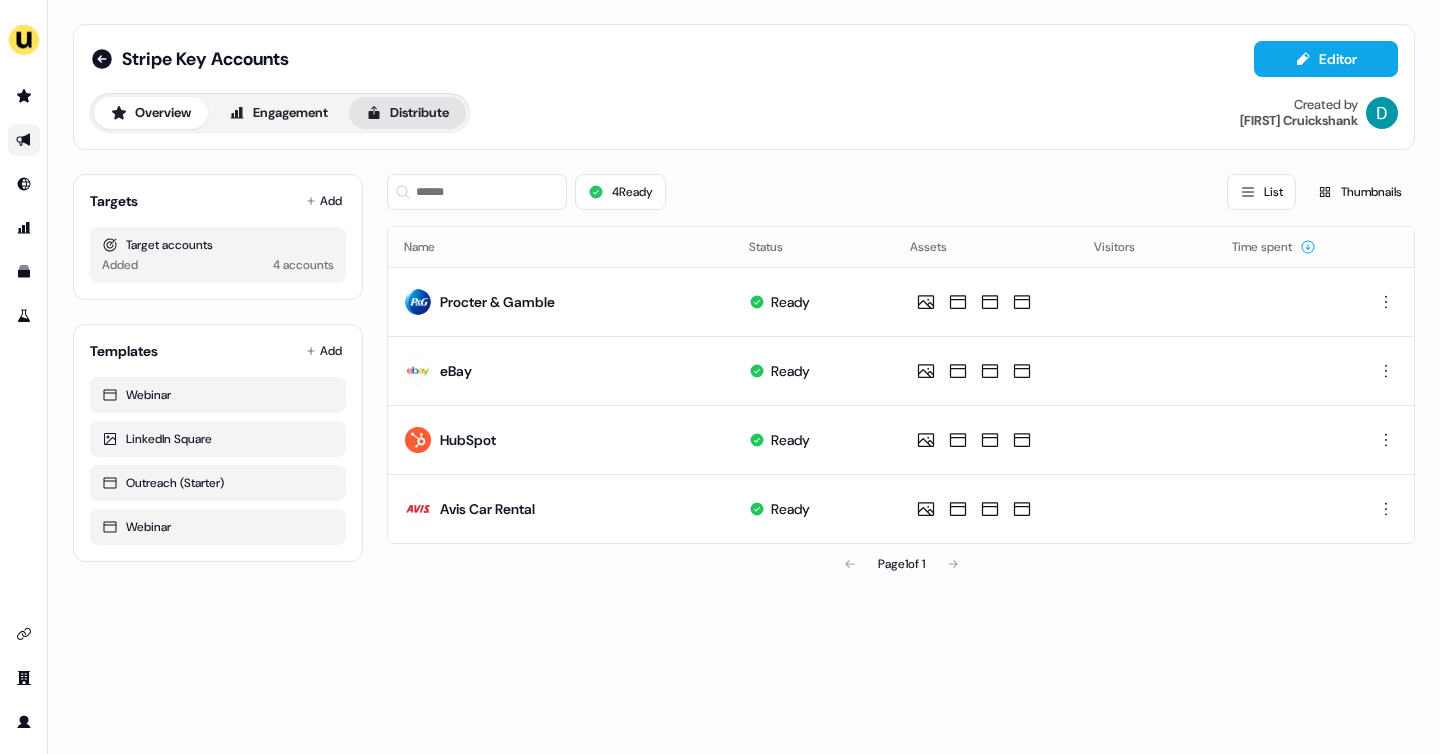 click on "Distribute" at bounding box center [407, 113] 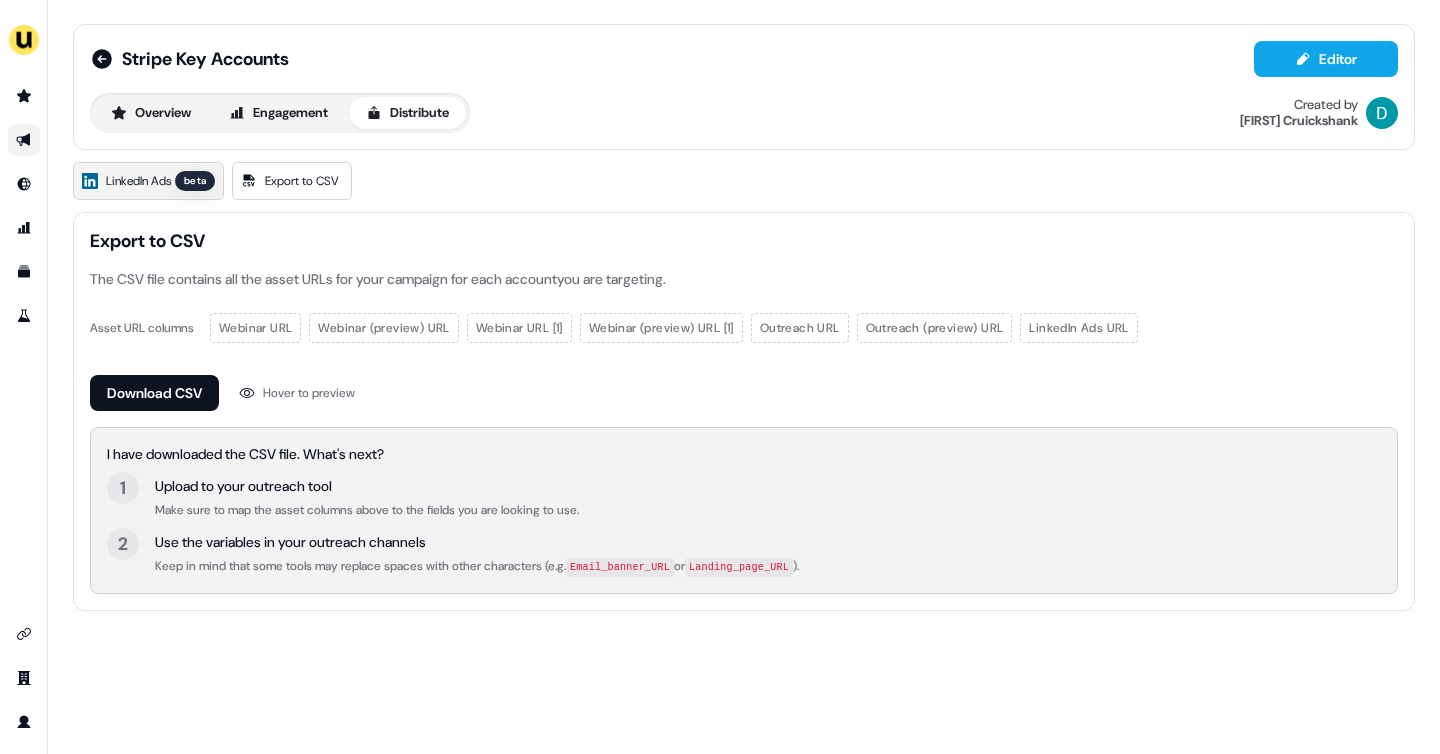click on "LinkedIn Ads beta" at bounding box center (148, 181) 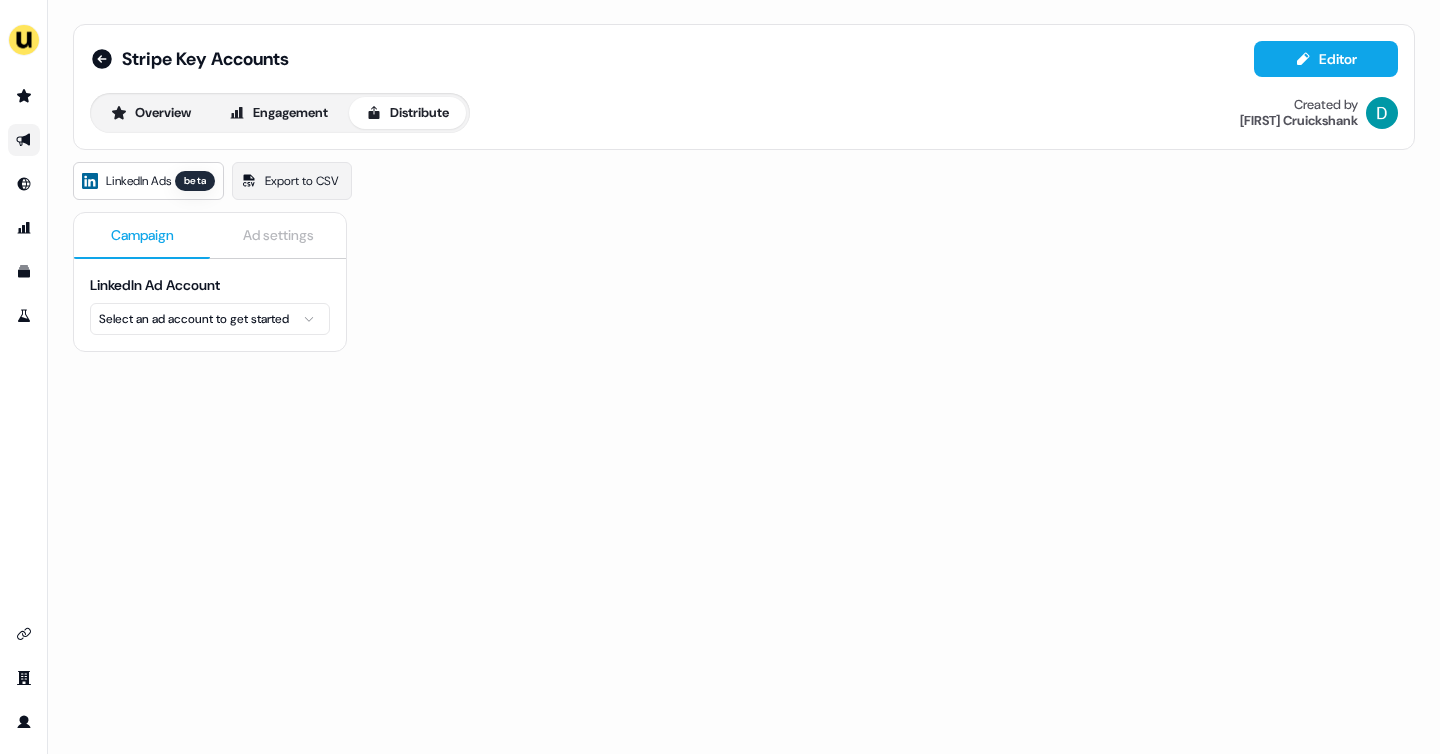 click on "For the best experience switch devices to a bigger screen. Go to Userled.io Stripe Key Accounts Editor Overview Engagement Distribute Created by [FIRST]   [LAST] LinkedIn Ads beta Export to CSV Campaign Ad settings LinkedIn Ad Account Select an ad account to get started" at bounding box center (720, 377) 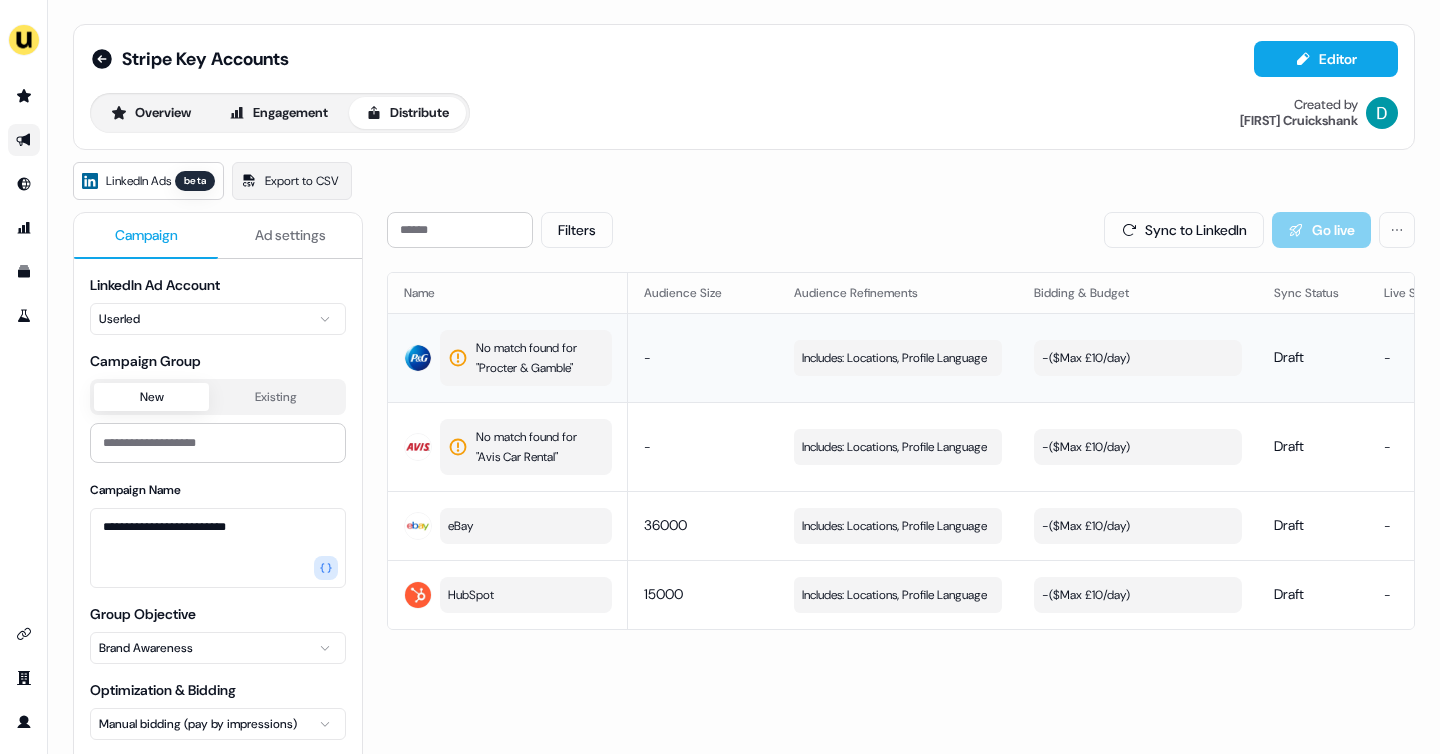 click on "No match found for " Procter & Gamble "" at bounding box center [538, 358] 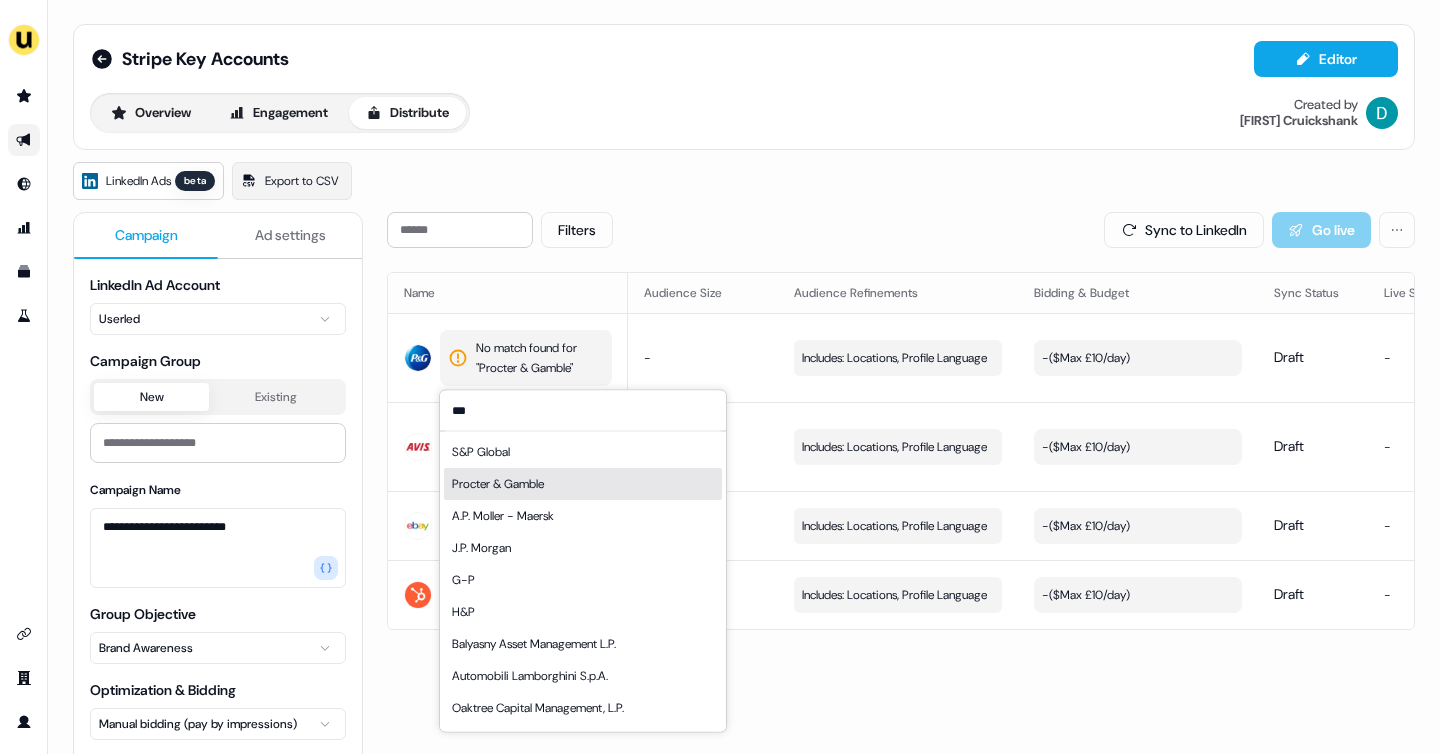 type on "***" 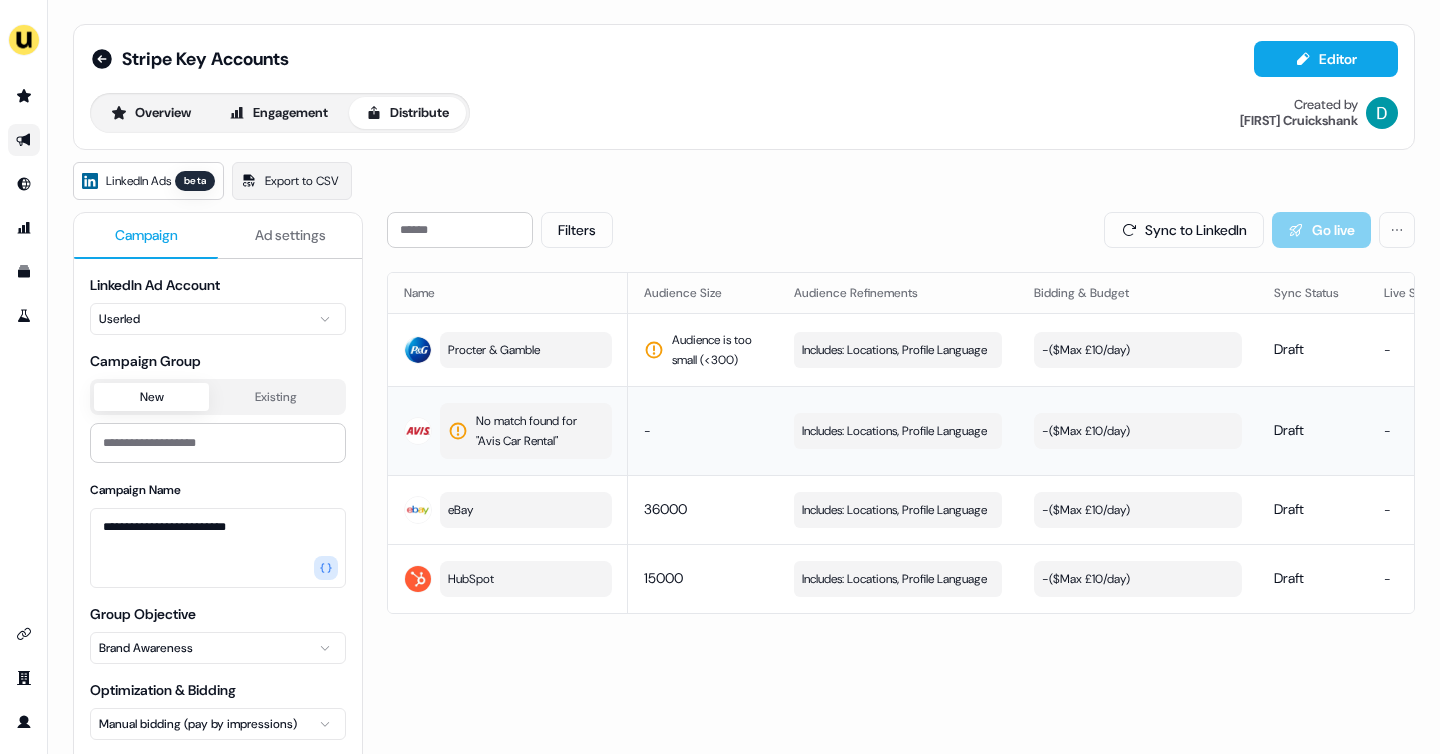 click on "No match found for " Avis Car Rental "" at bounding box center [538, 431] 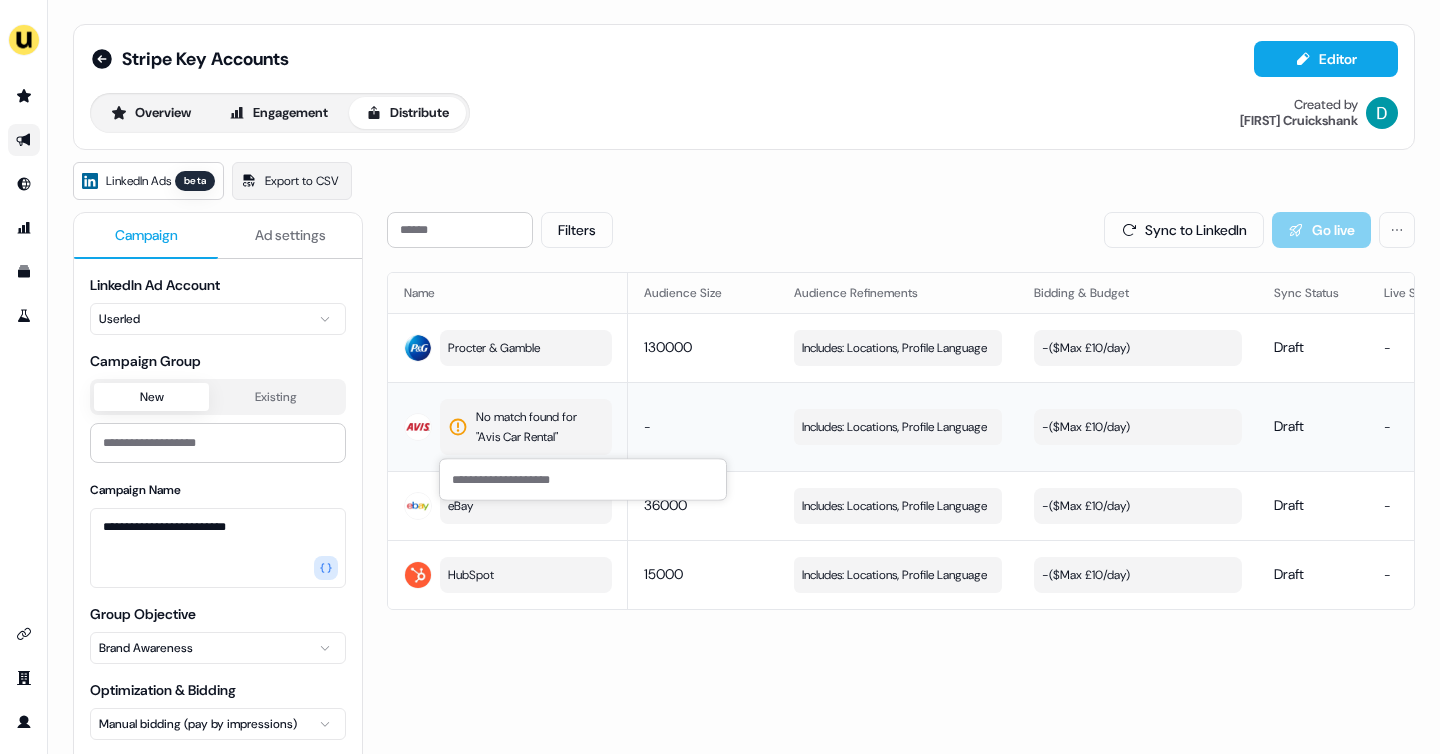 click on "No match found for " Avis Car Rental "" at bounding box center (538, 427) 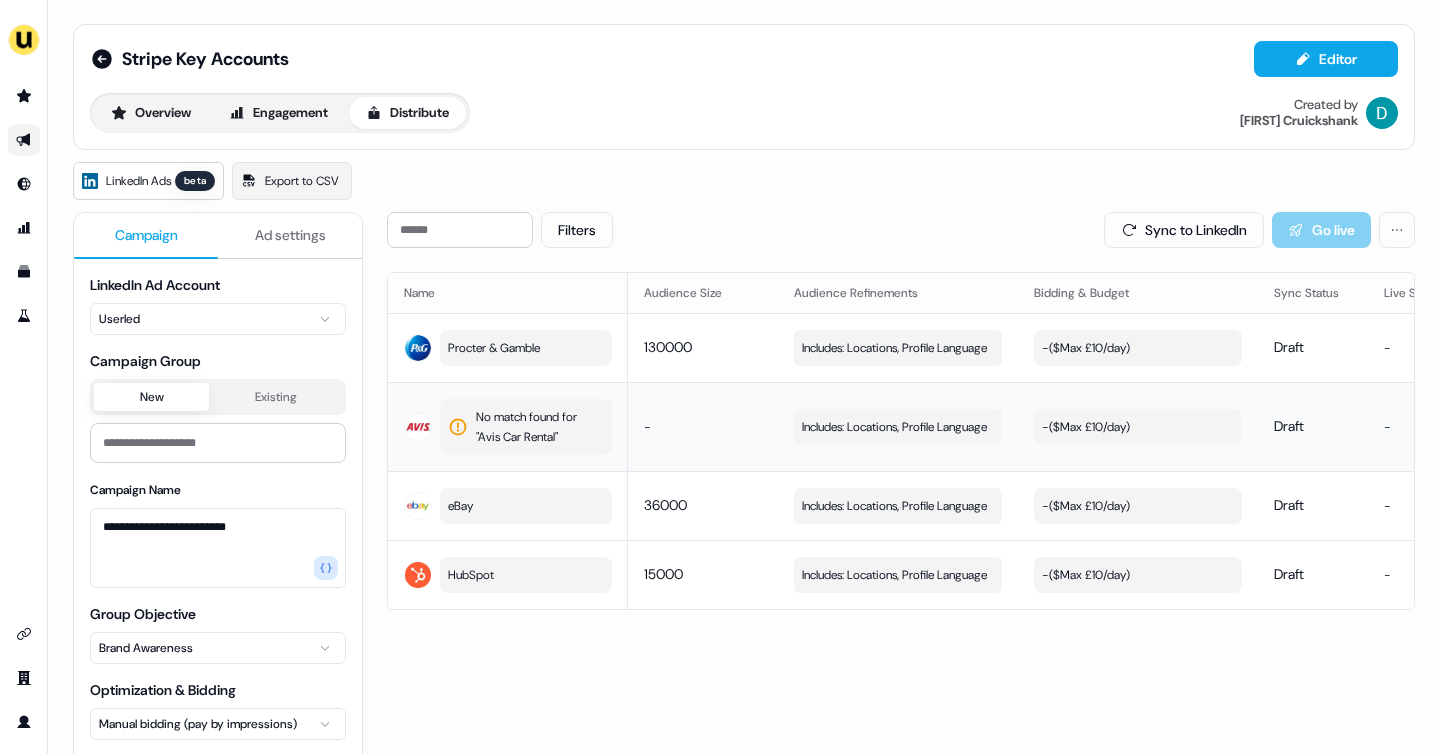 click on "No match found for " Avis Car Rental "" at bounding box center [538, 427] 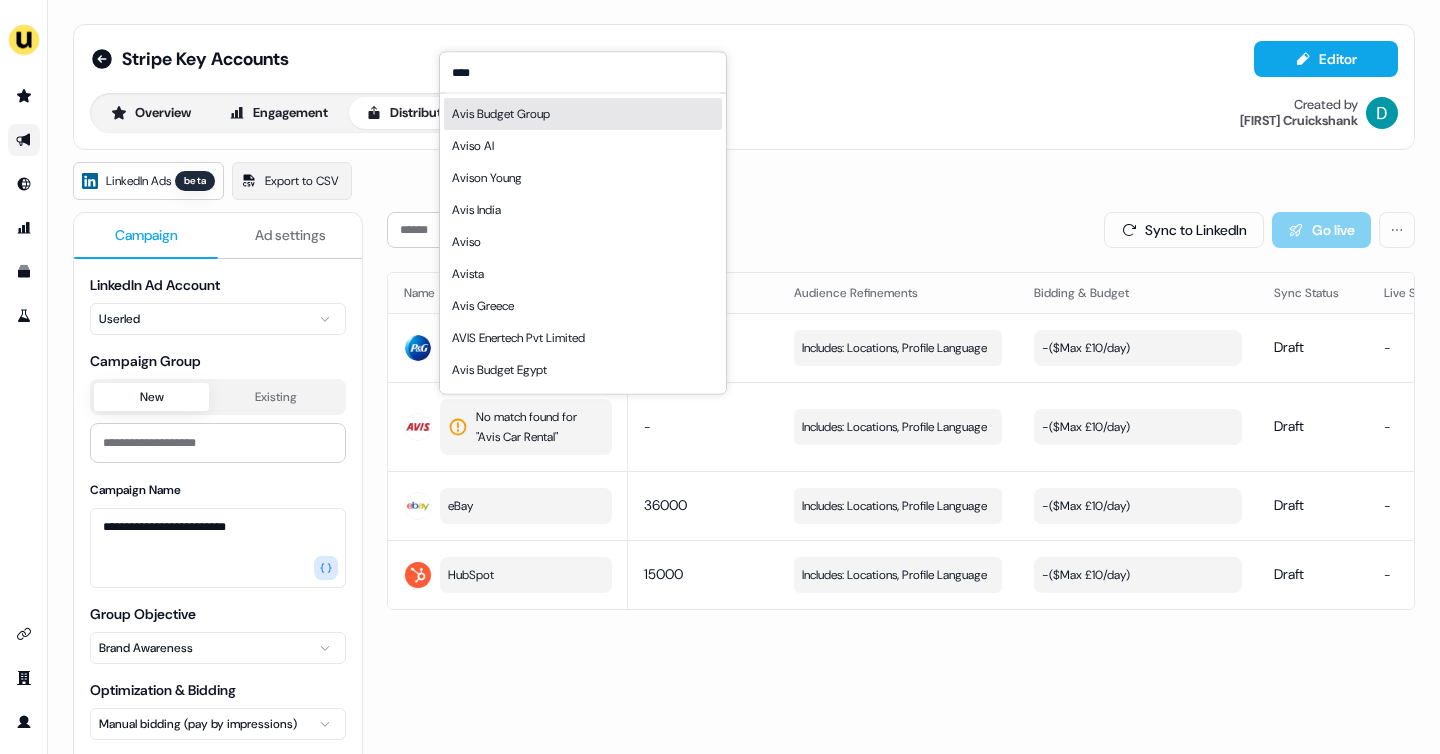 type on "****" 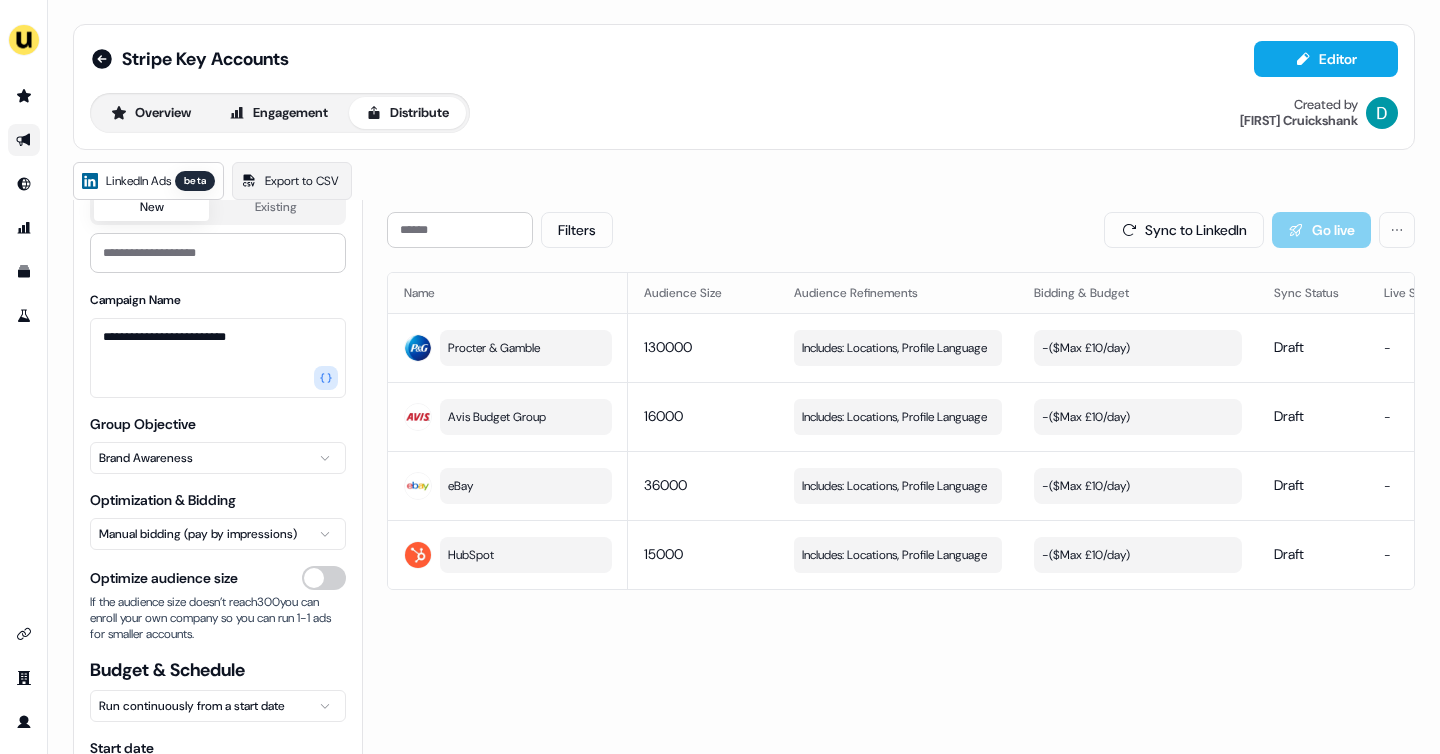 scroll, scrollTop: 192, scrollLeft: 0, axis: vertical 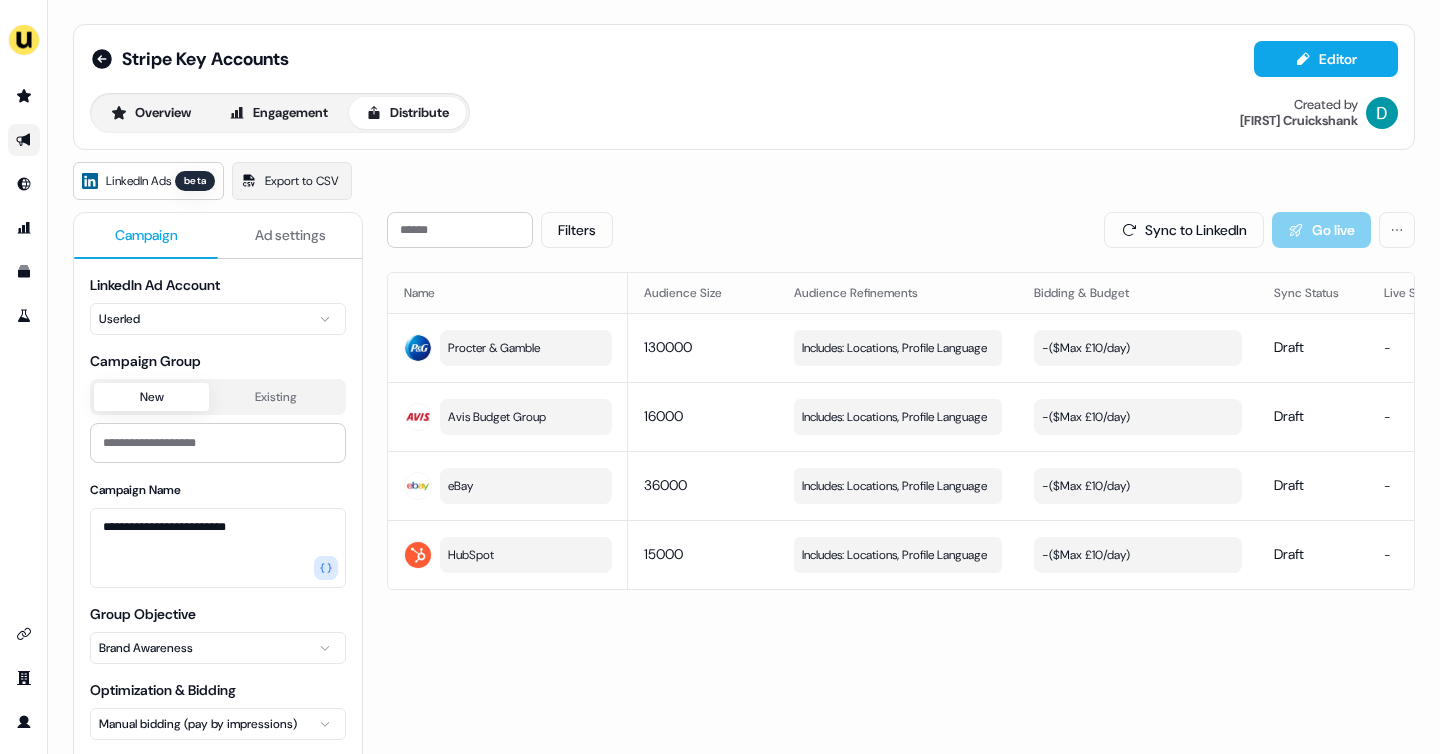 click on "Ad settings" at bounding box center (290, 235) 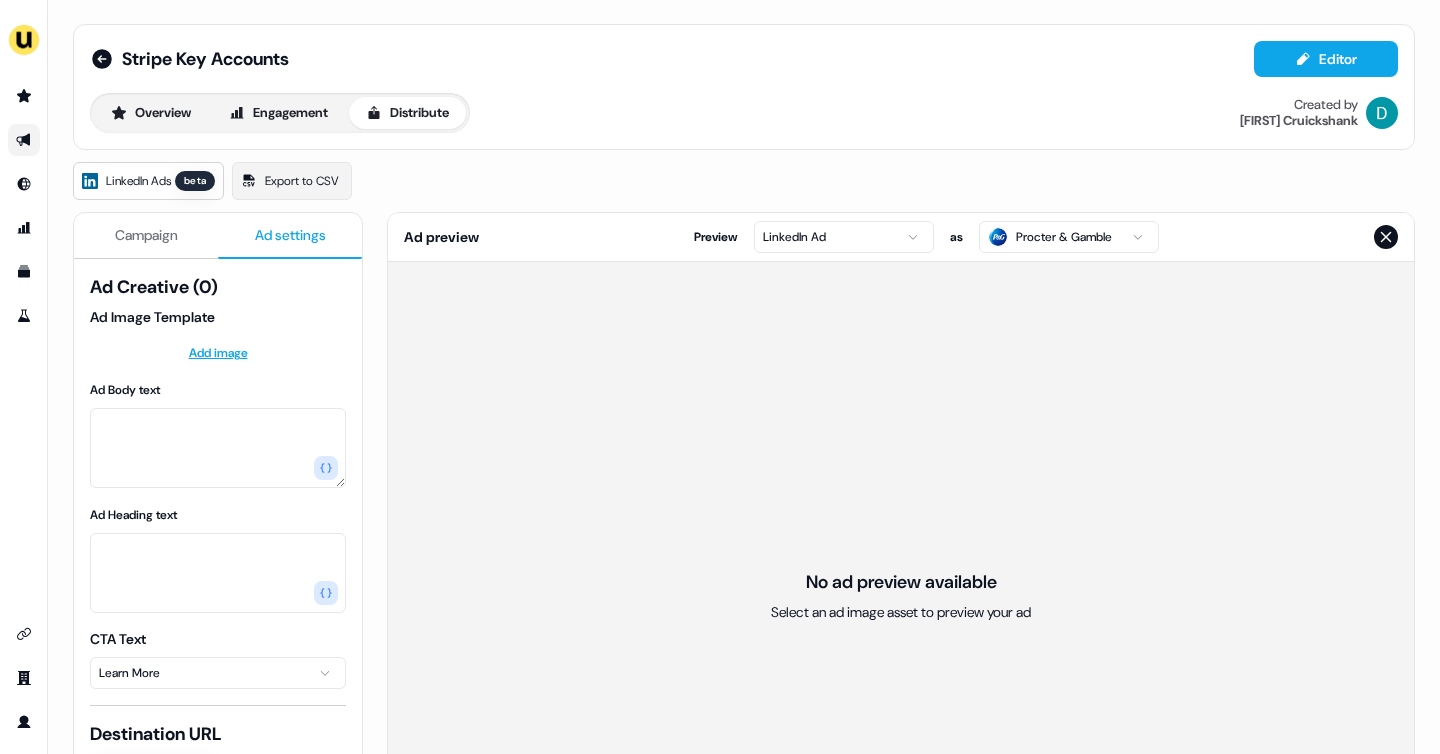 click on "For the best experience switch devices to a bigger screen. Go to Userled.io Stripe Key Accounts Editor Overview Engagement Distribute Created by [FIRST]   [LAST] LinkedIn Ads beta Export to CSV Campaign Ad settings Ad Creative (0) Ad Image Template Add image Ad Body text Ad Heading text CTA Text Learn More Destination URL Automatic Custom URL Automatically pair each generated Landing Page with it’s generated Image counterpart from this Outbound Experience. Landing Page Template Select template Ad preview Preview LinkedIn Ad as Procter & Gamble No ad preview available Select an ad image asset to preview your ad" at bounding box center [720, 377] 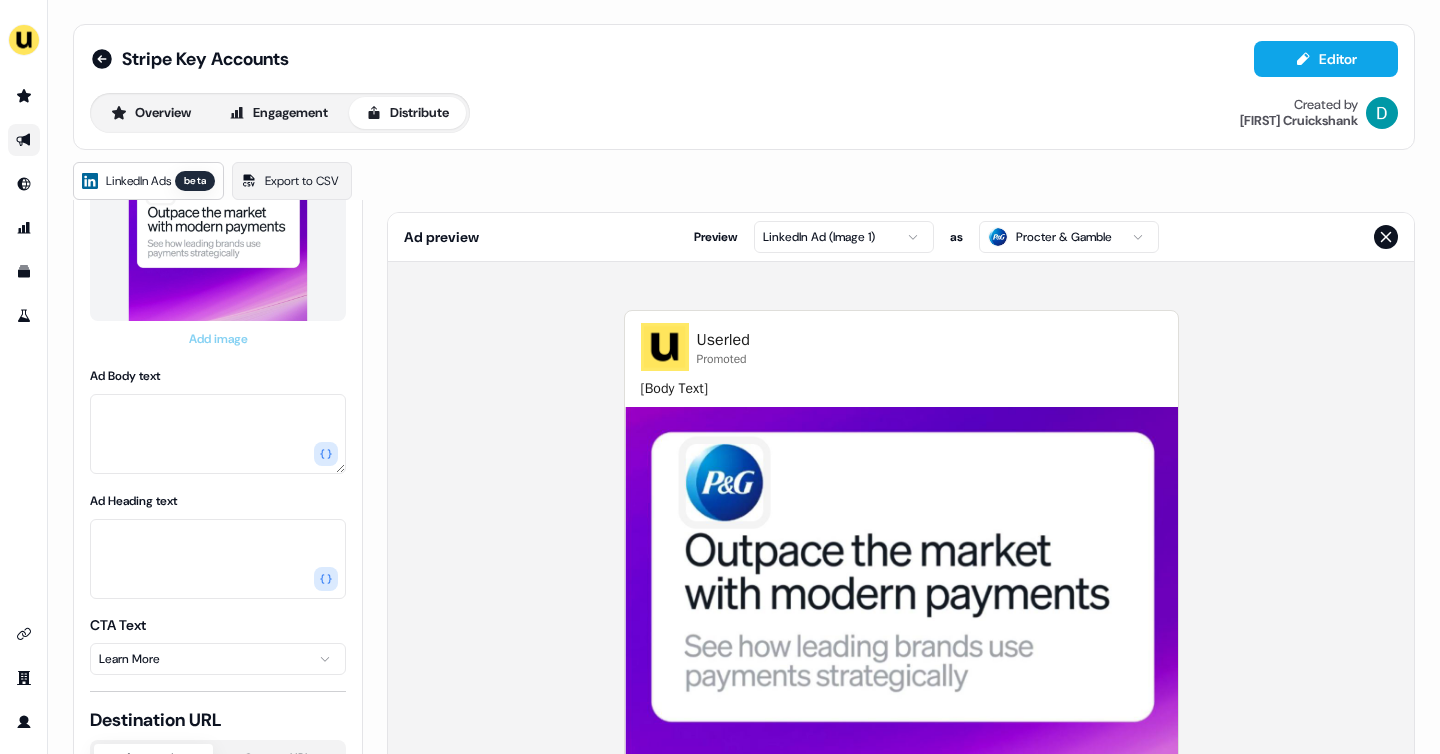 scroll, scrollTop: 208, scrollLeft: 0, axis: vertical 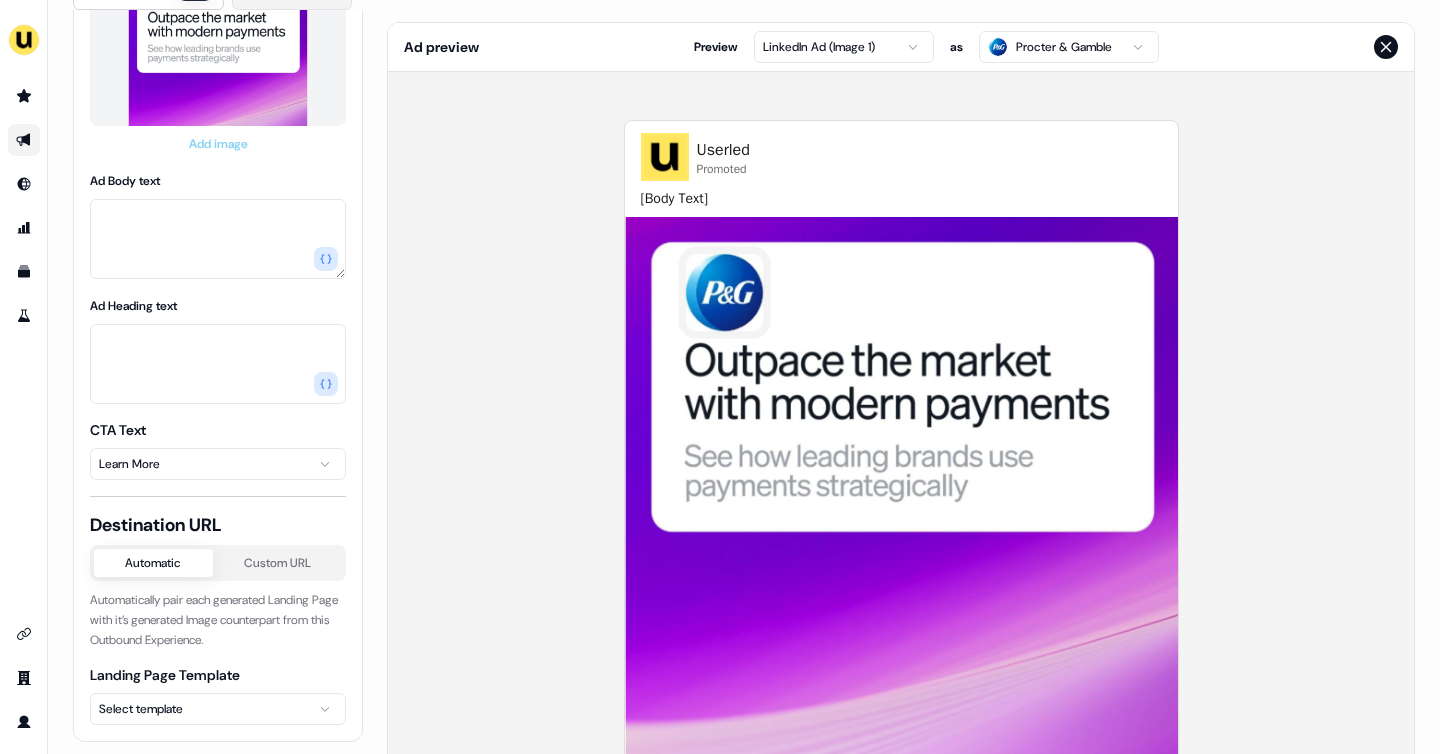 click on "For the best experience switch devices to a bigger screen. Go to Userled.io Stripe Key Accounts Editor Overview Engagement Distribute Created by [FIRST]   [LAST] LinkedIn Ads beta Export to CSV Campaign Ad settings Ad Creative (1) Ad Image  1 LinkedIn Square Add image Ad Body text Ad Heading text CTA Text Learn More" at bounding box center (720, 377) 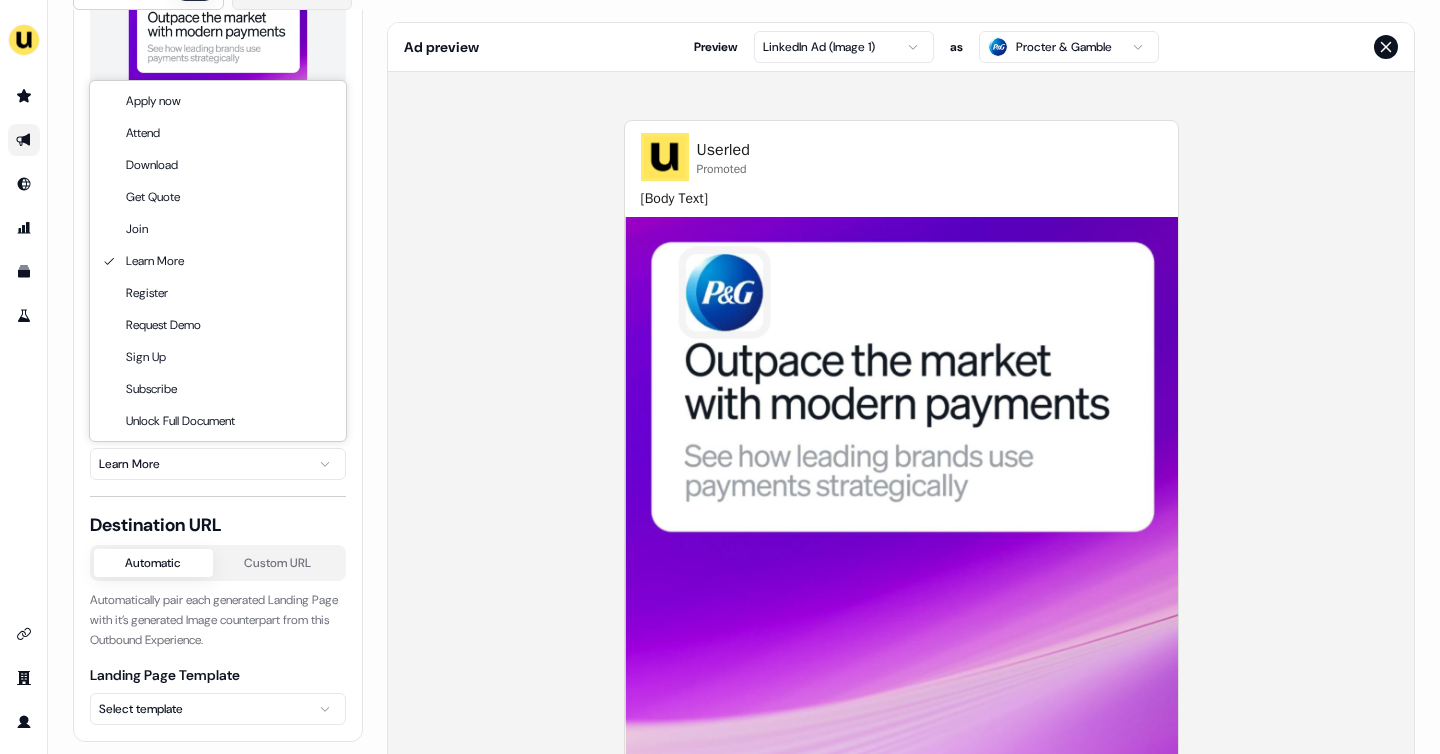click on "For the best experience switch devices to a bigger screen. Go to Userled.io Stripe Key Accounts Editor Overview Engagement Distribute Created by [FIRST]   [LAST] LinkedIn Ads beta Export to CSV Campaign Ad settings Ad Creative (1) Ad Image  1 LinkedIn Square Add image Ad Body text Ad Heading text CTA Text Learn More Destination URL Automatic Custom URL Automatically pair each generated Landing Page with it’s generated Image counterpart from this Outbound Experience. Landing Page Template Select template Ad preview Preview LinkedIn Ad (Image 1) as Procter & Gamble Userled Promoted [Body Text] [Ad Heading Text] - Learn More Apply now Attend Download Get Quote Join Learn More Register Request Demo Sign Up Subscribe Unlock Full Document" at bounding box center [720, 377] 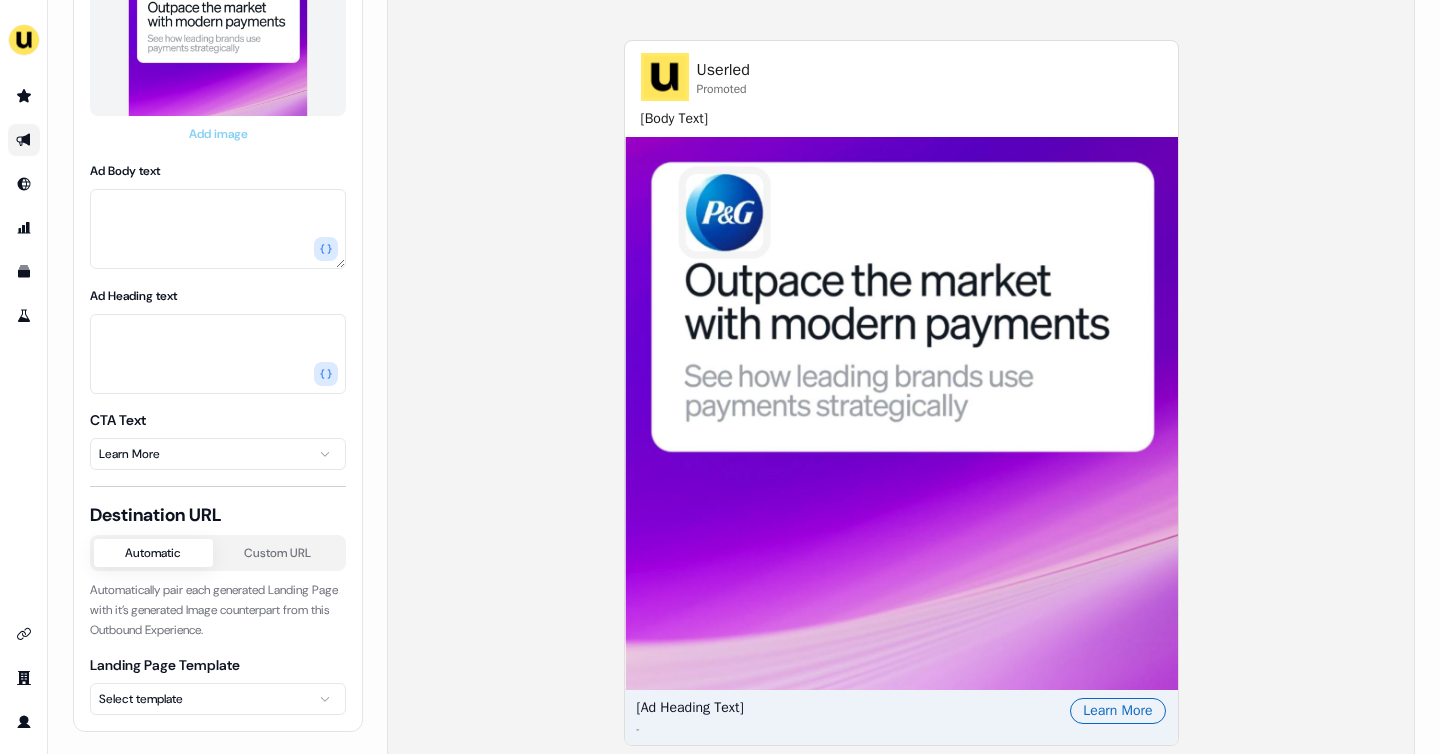 scroll, scrollTop: 302, scrollLeft: 0, axis: vertical 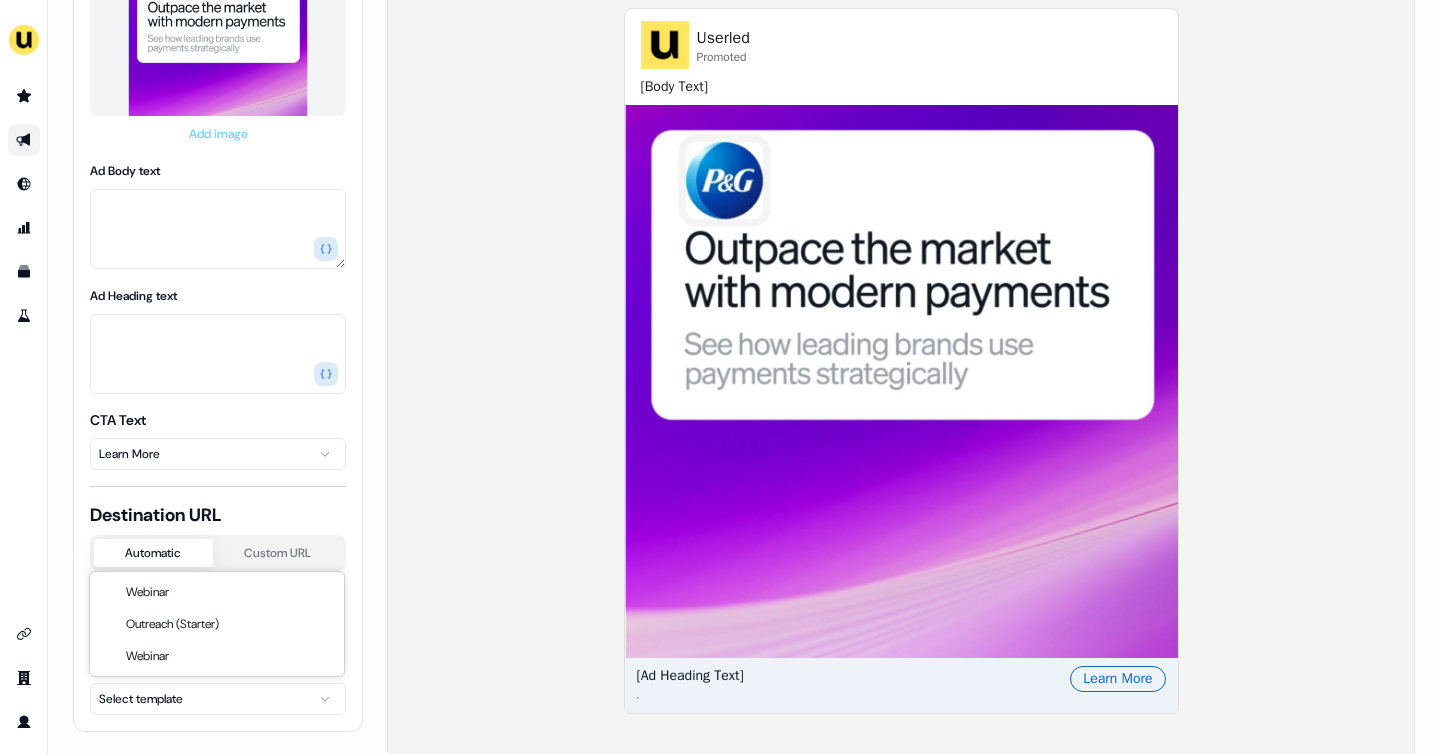 click on "For the best experience switch devices to a bigger screen. Go to Userled.io Stripe Key Accounts Editor Overview Engagement Distribute Created by [FIRST]   [LAST] LinkedIn Ads beta Export to CSV Campaign Ad settings Ad Creative (1) Ad Image  1 LinkedIn Square Add image Ad Body text Ad Heading text CTA Text Learn More Destination URL Automatic Custom URL Automatically pair each generated Landing Page with it’s generated Image counterpart from this Outbound Experience. Landing Page Template Select template Ad preview Preview LinkedIn Ad (Image 1) as Procter & Gamble Userled Promoted [Body Text] [Ad Heading Text] - Learn More Webinar Outreach (Starter) Webinar" at bounding box center [720, 377] 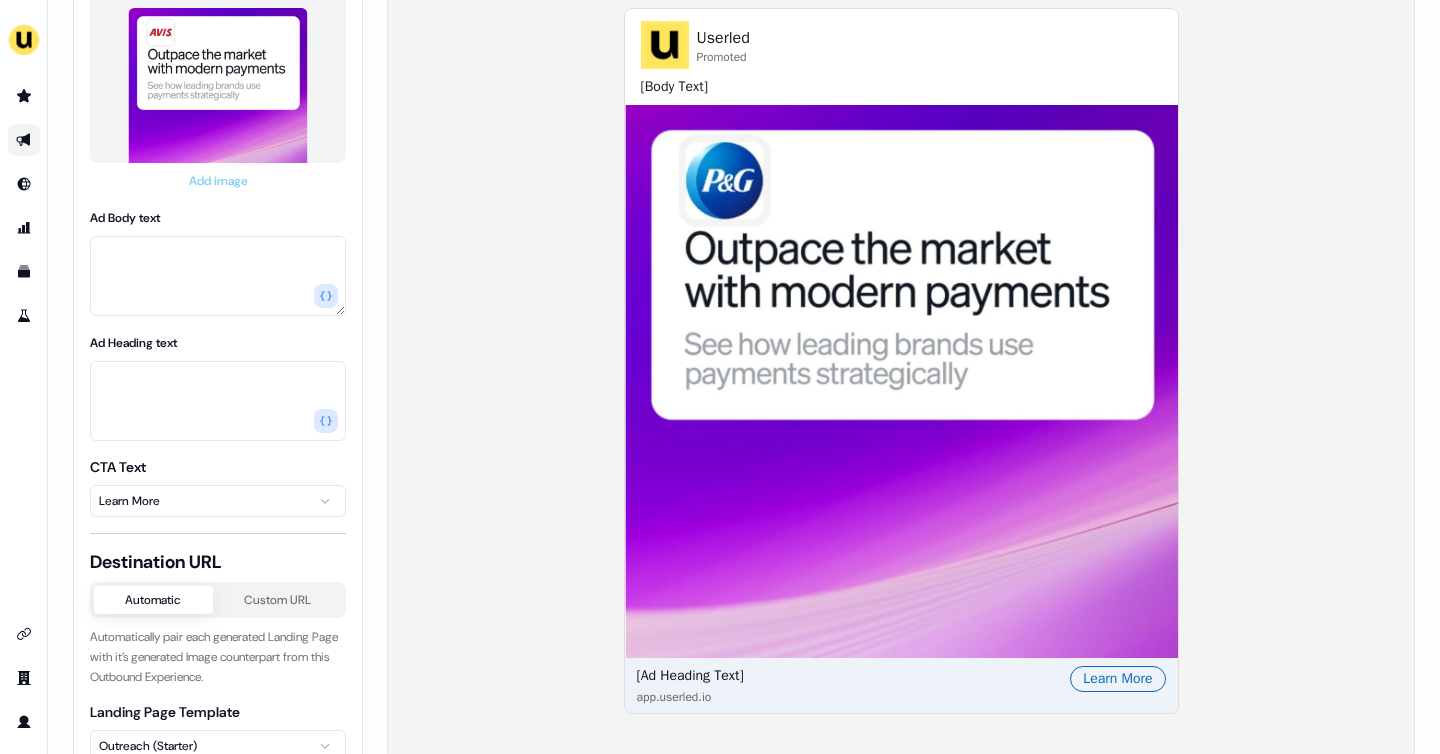 scroll, scrollTop: 132, scrollLeft: 0, axis: vertical 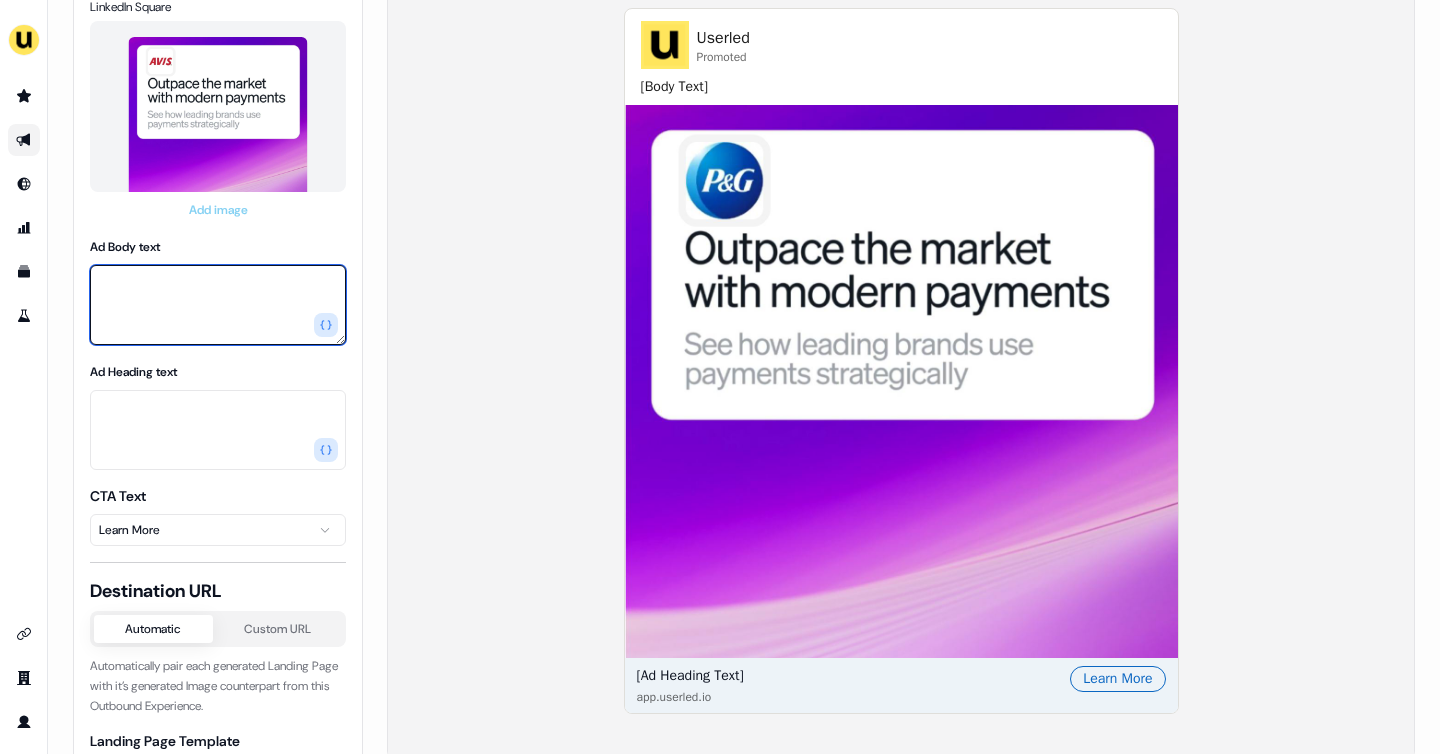 click on "Ad Body text" at bounding box center (218, 305) 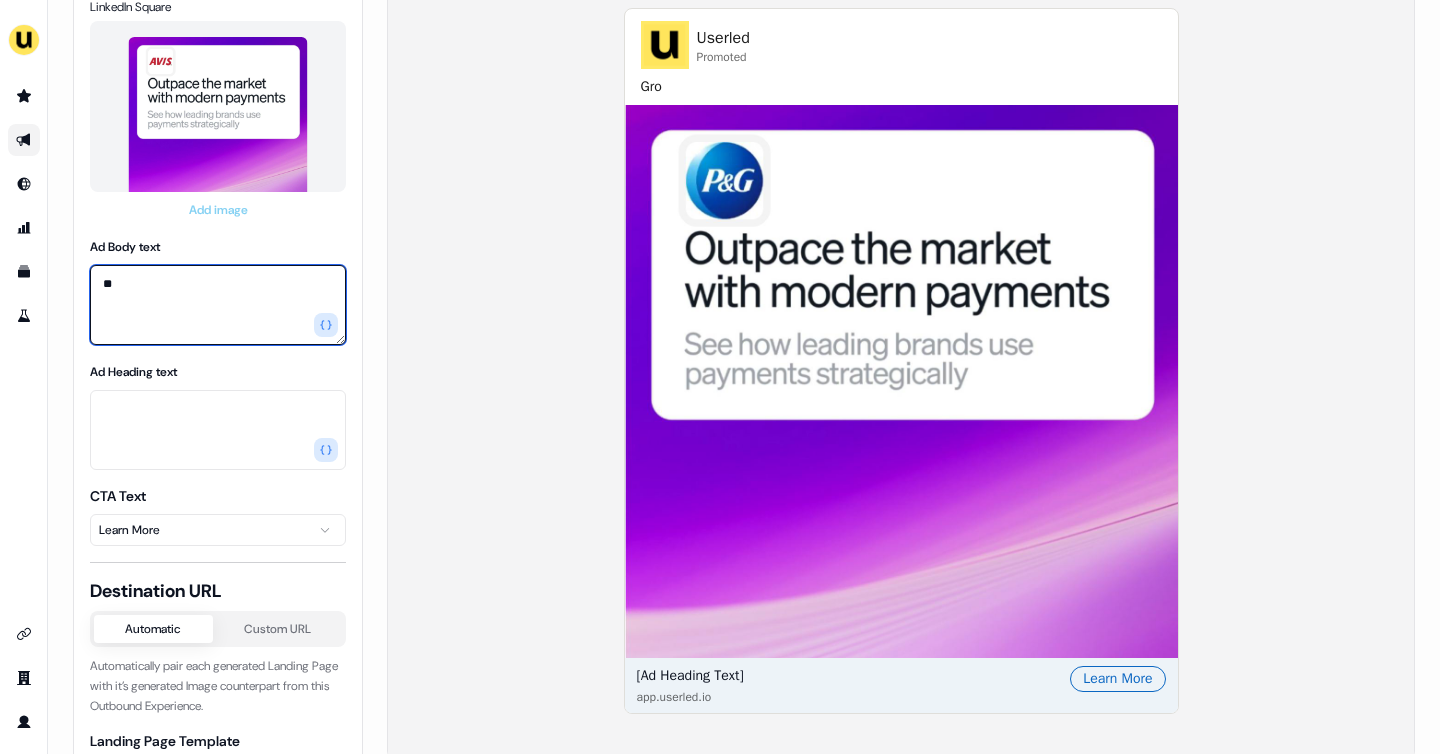 type on "*" 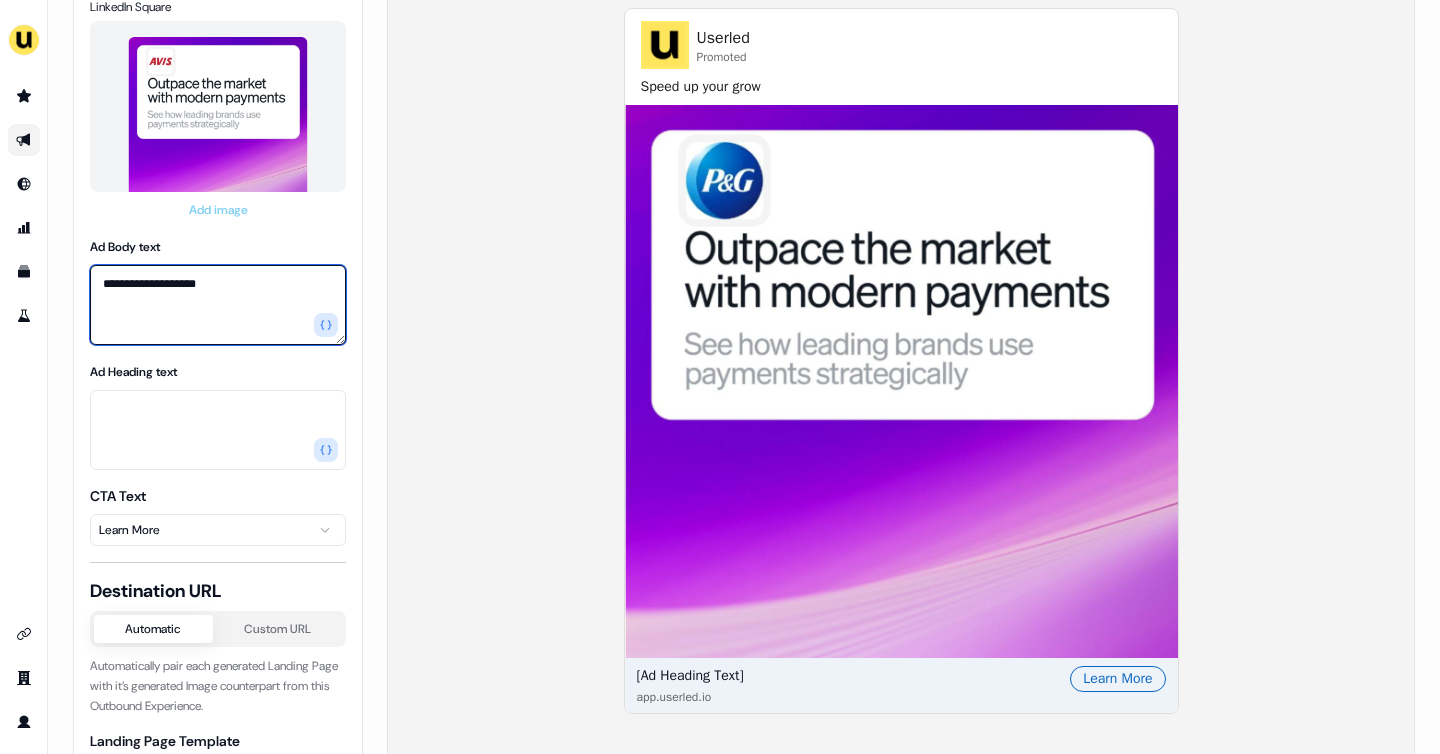 click on "**********" at bounding box center [218, 305] 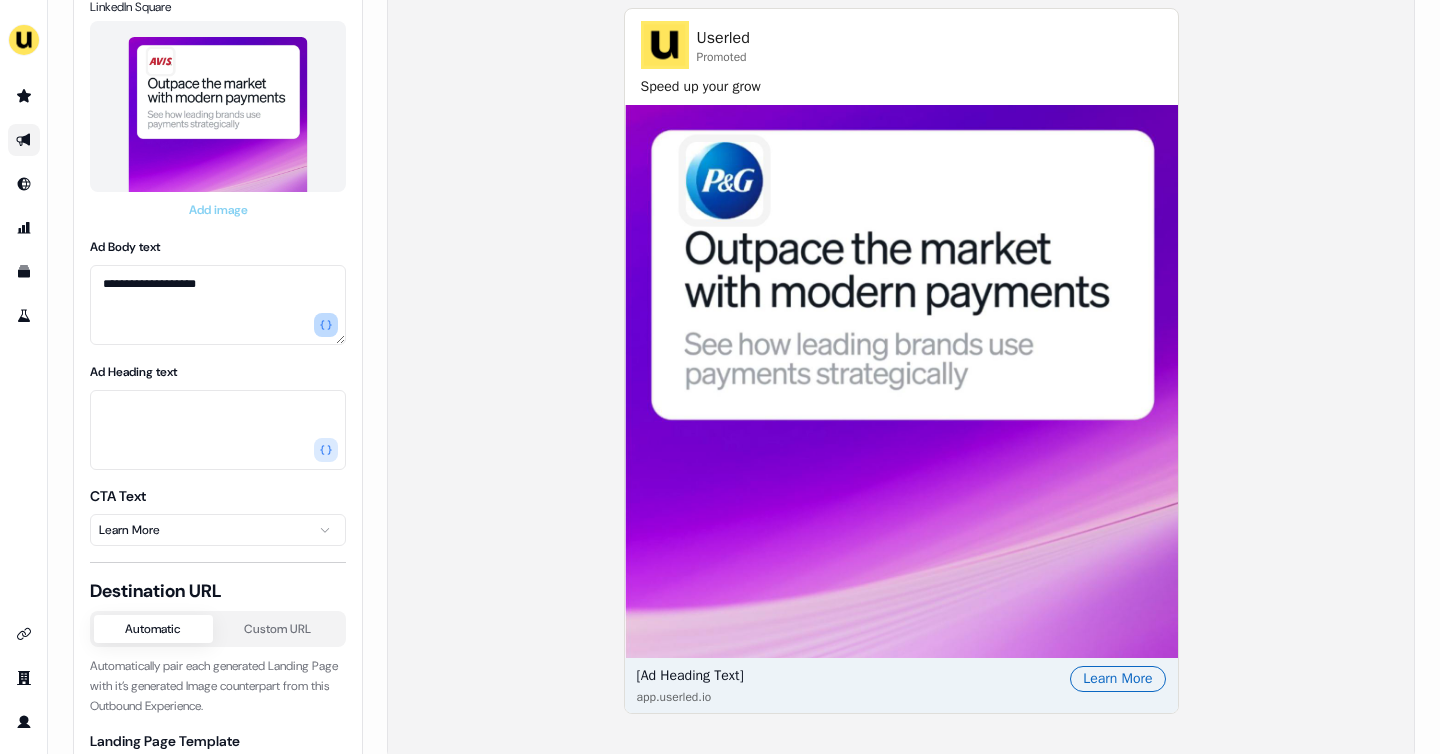 click at bounding box center [326, 325] 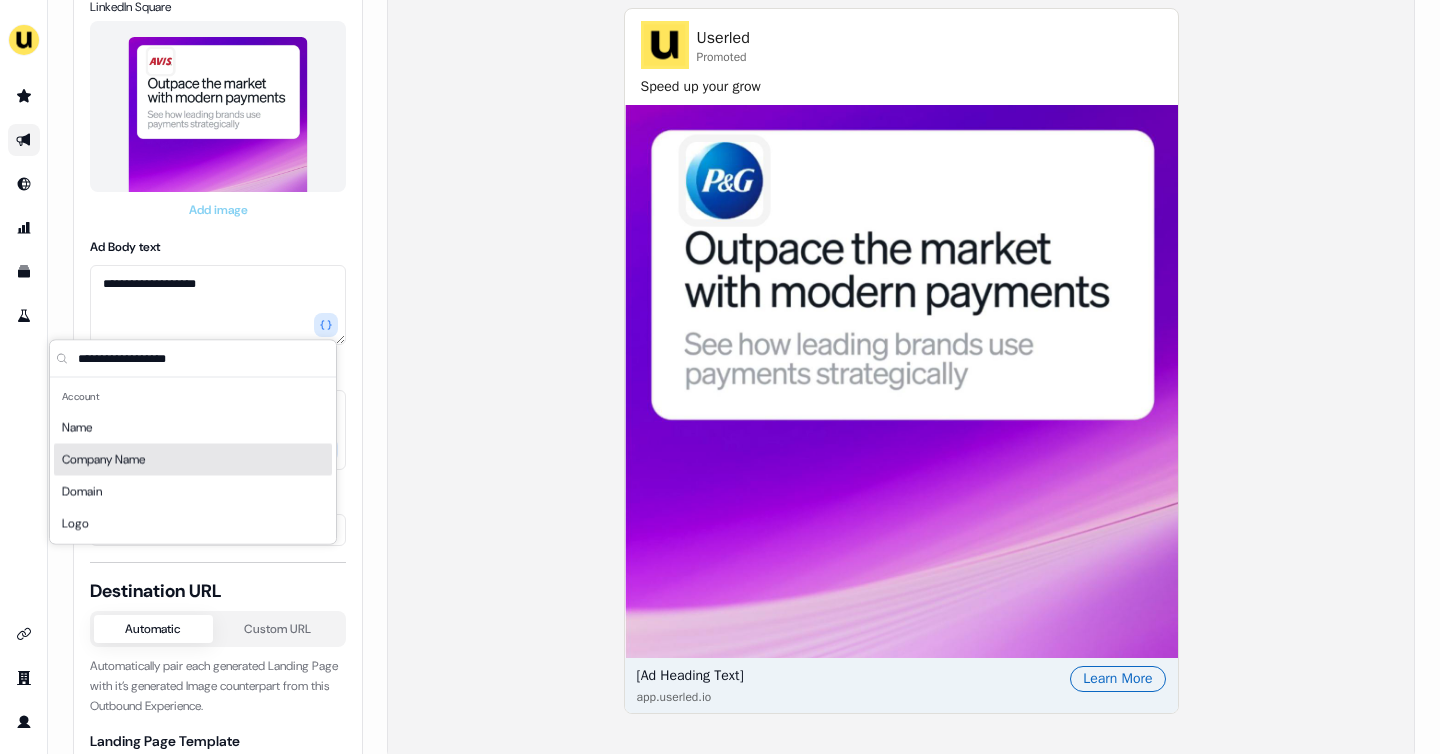 click on "Company Name" at bounding box center [103, 460] 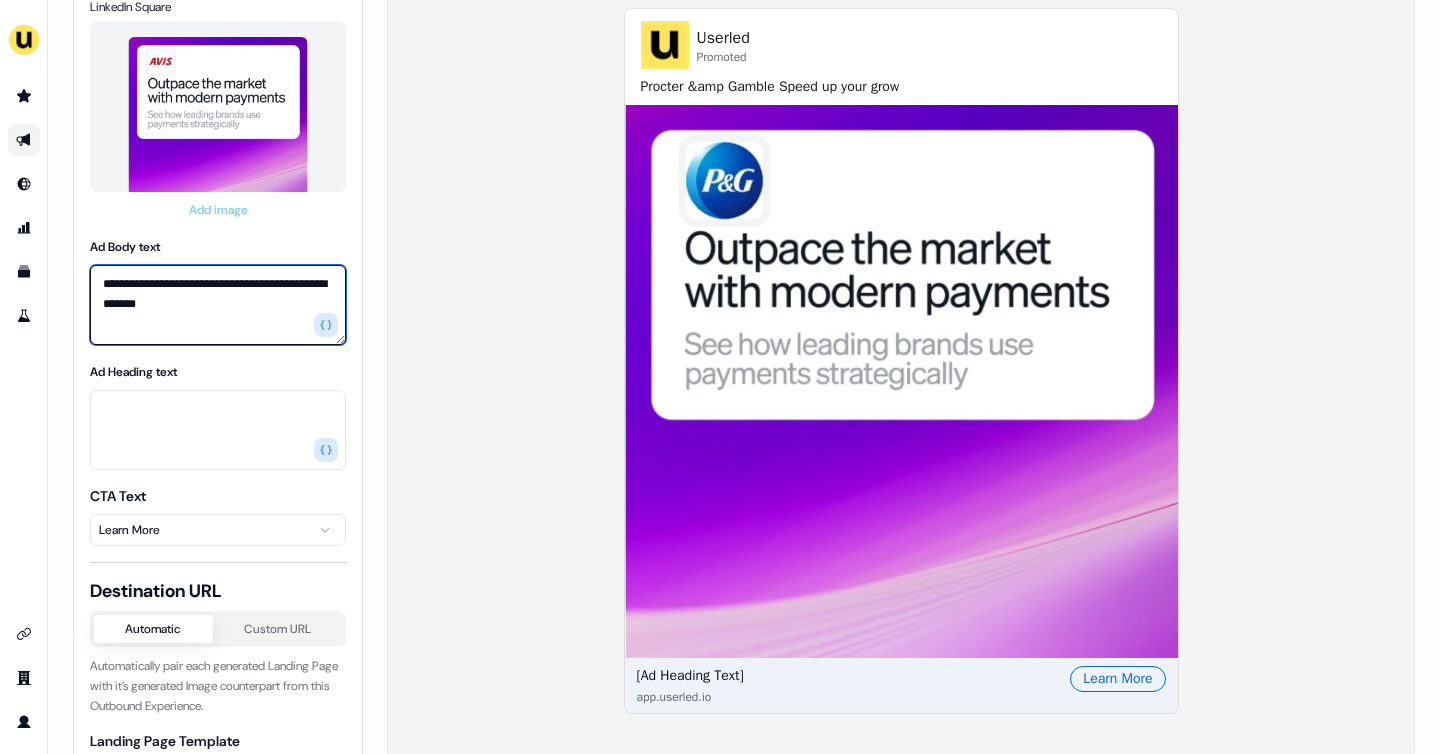 drag, startPoint x: 324, startPoint y: 277, endPoint x: 105, endPoint y: 273, distance: 219.03653 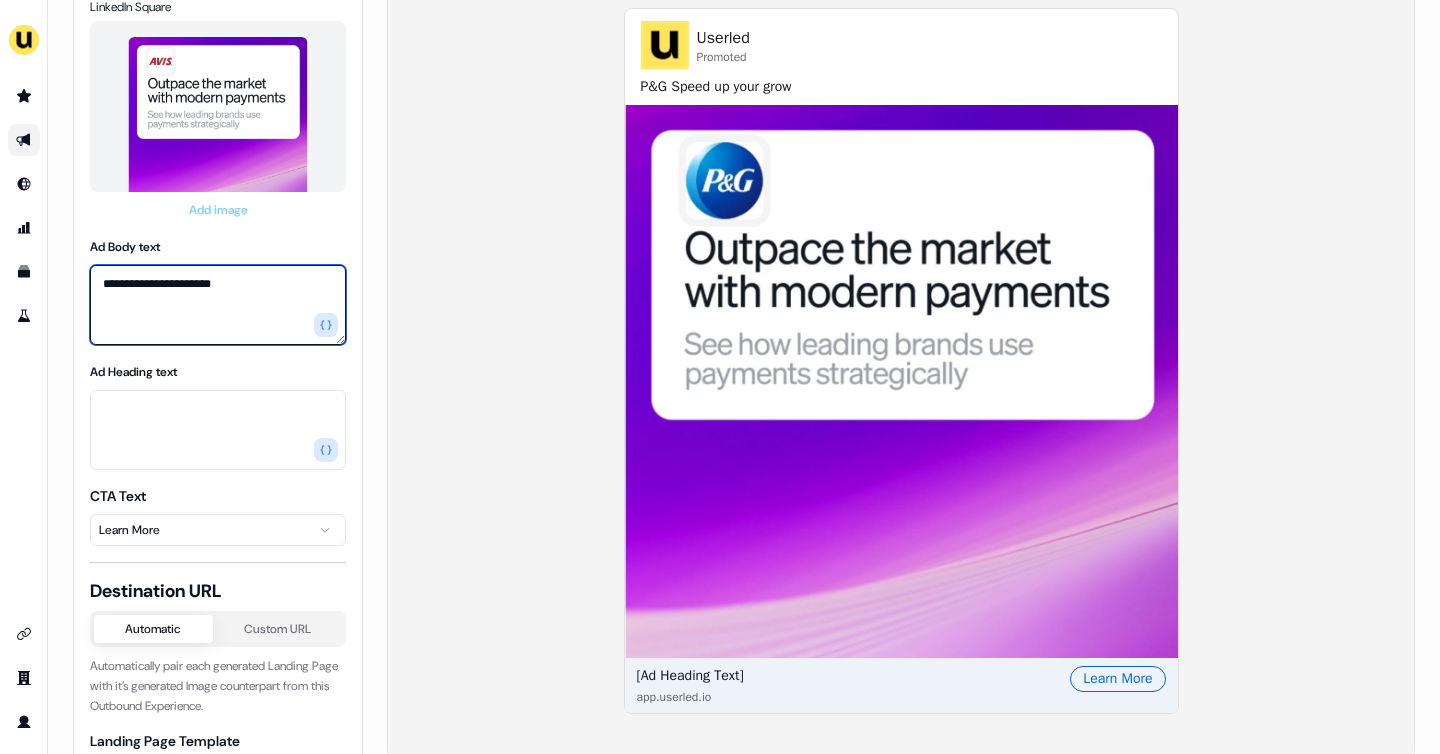 click on "**********" at bounding box center [218, 305] 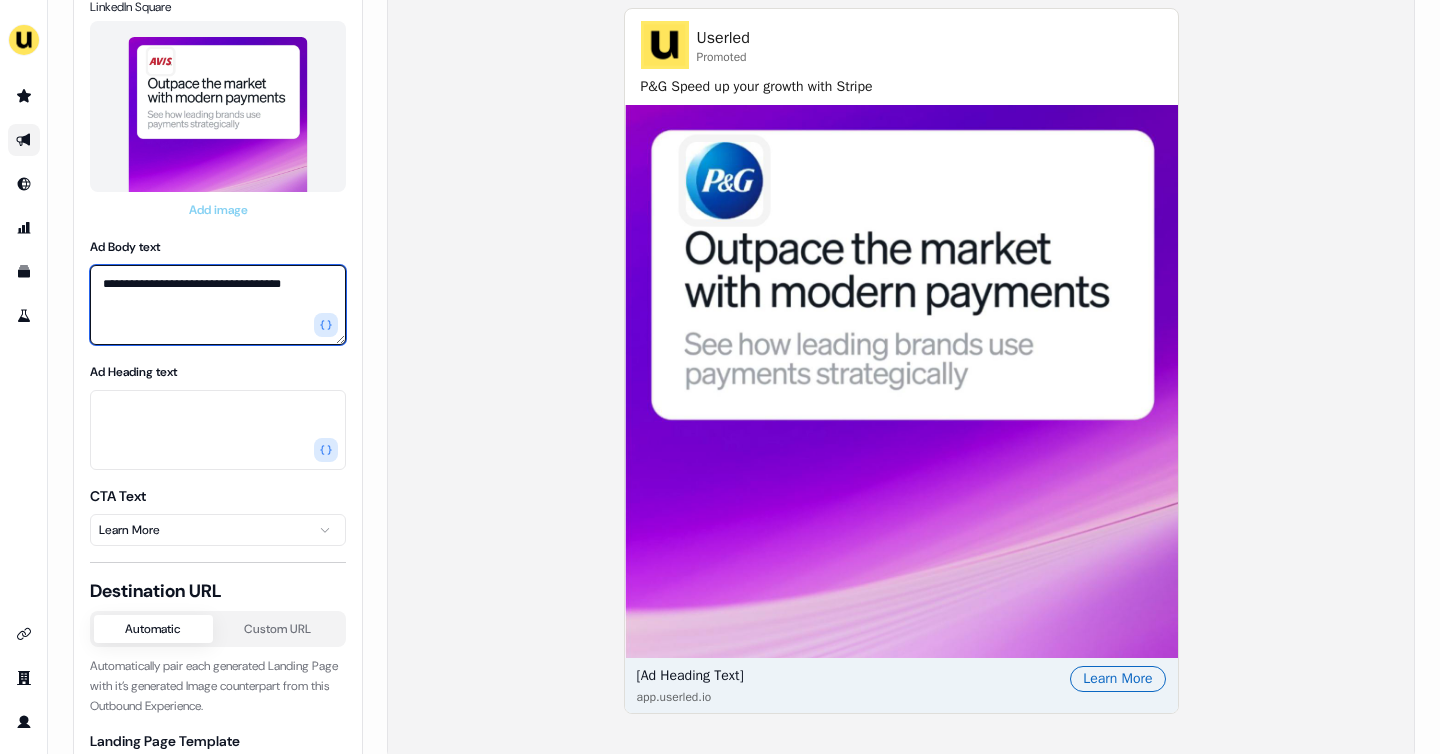 type on "**********" 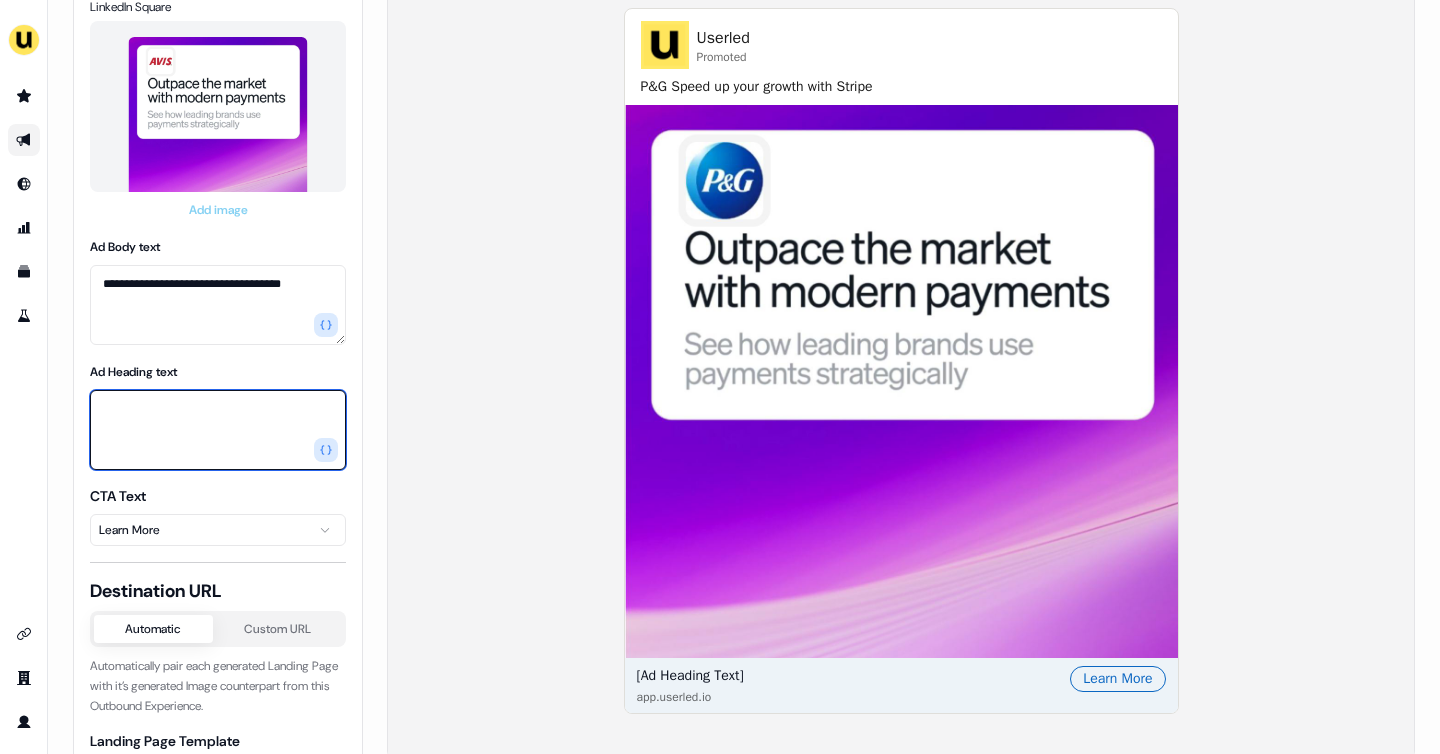 click on "Ad Heading text" at bounding box center (218, 430) 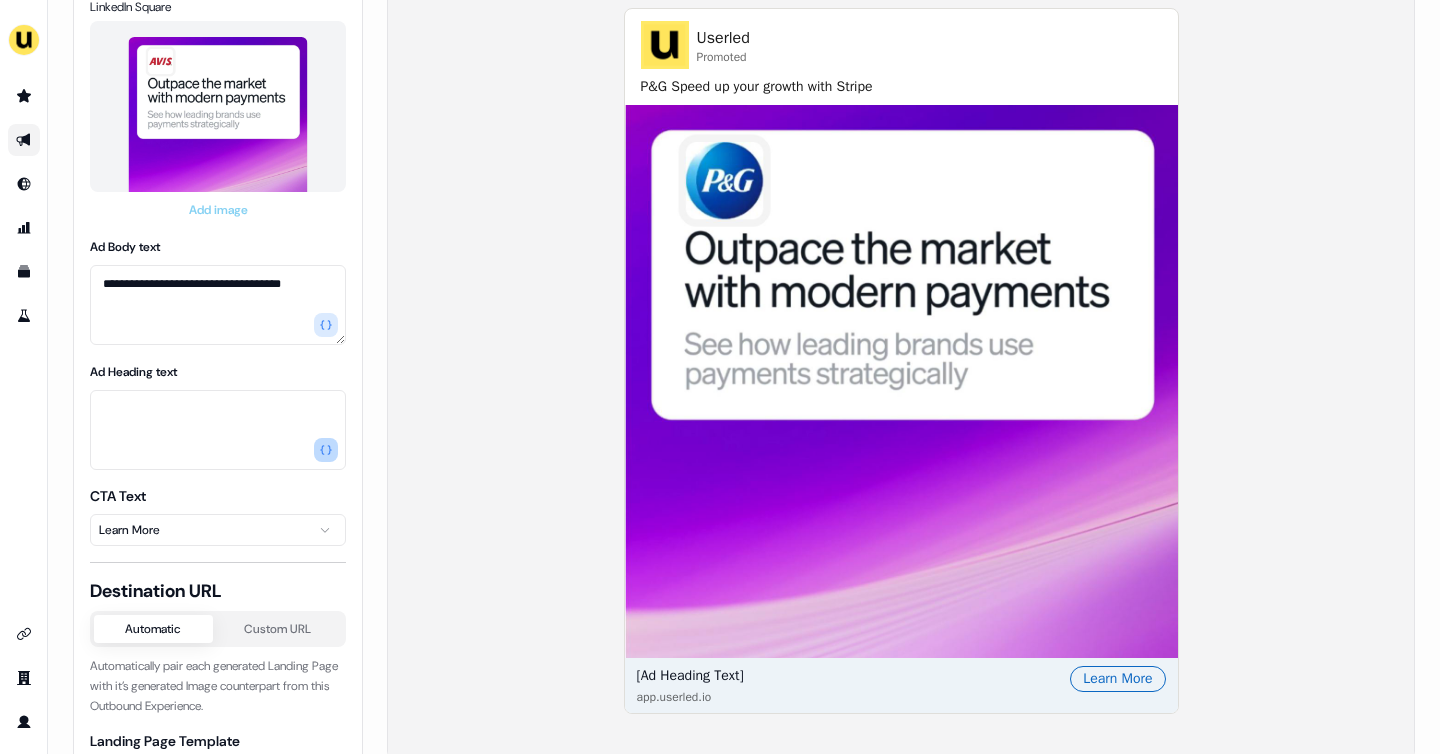 click 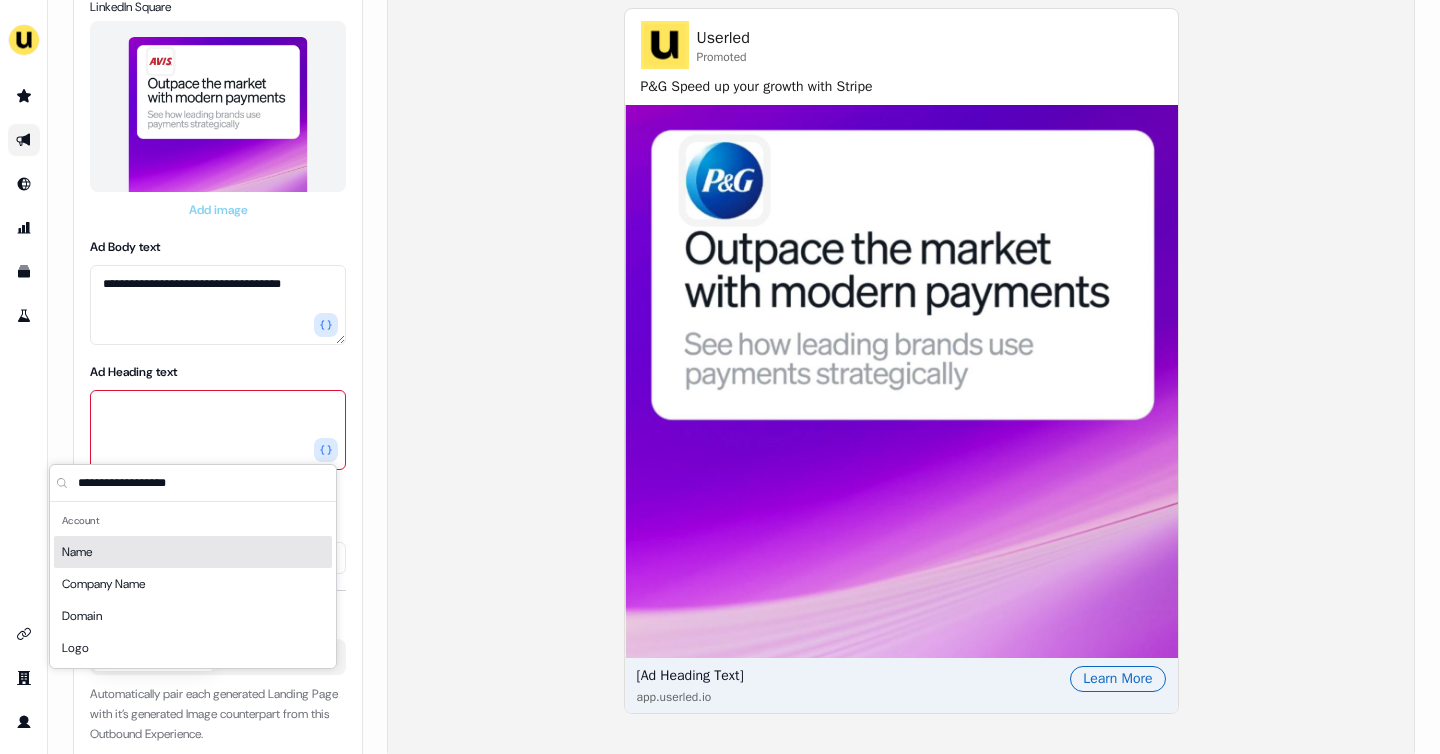 click on "Name" at bounding box center [193, 552] 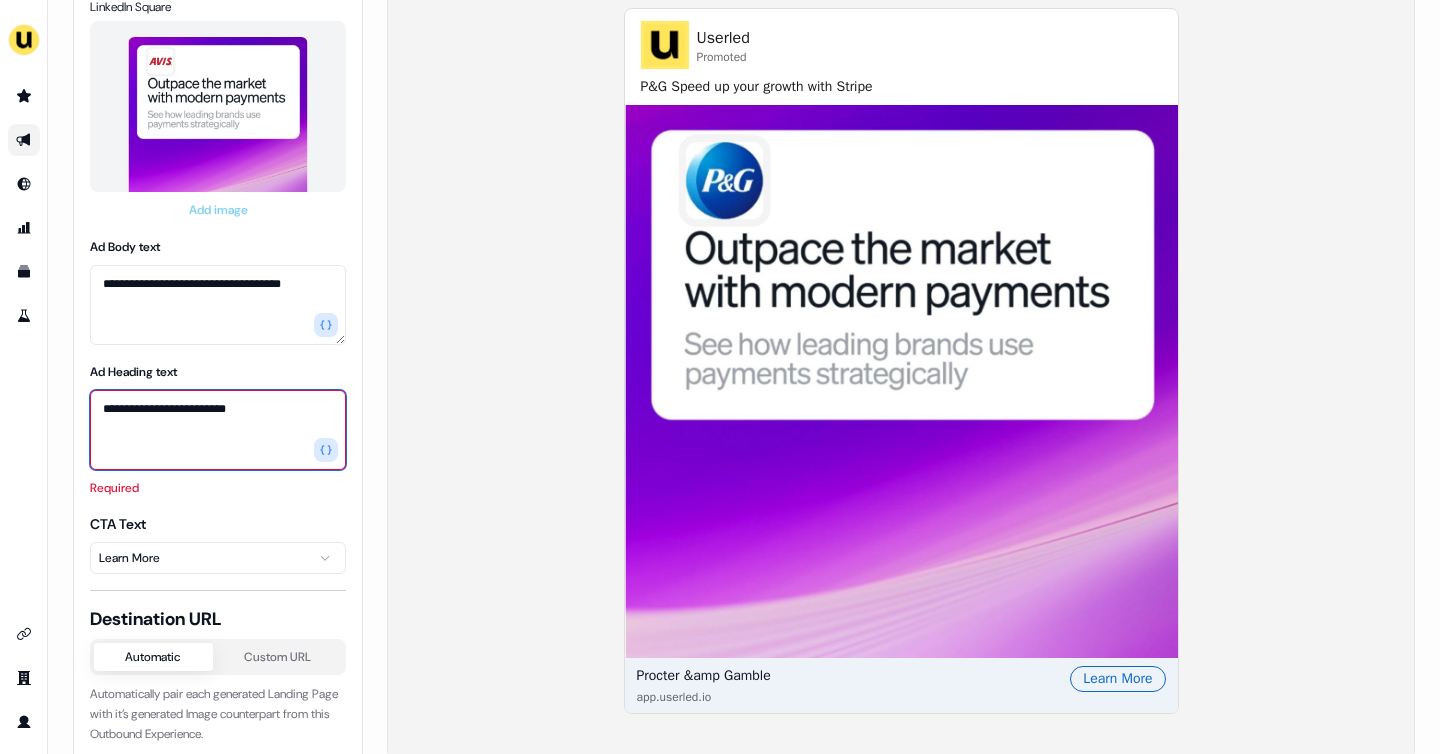 click on "**********" at bounding box center (218, 430) 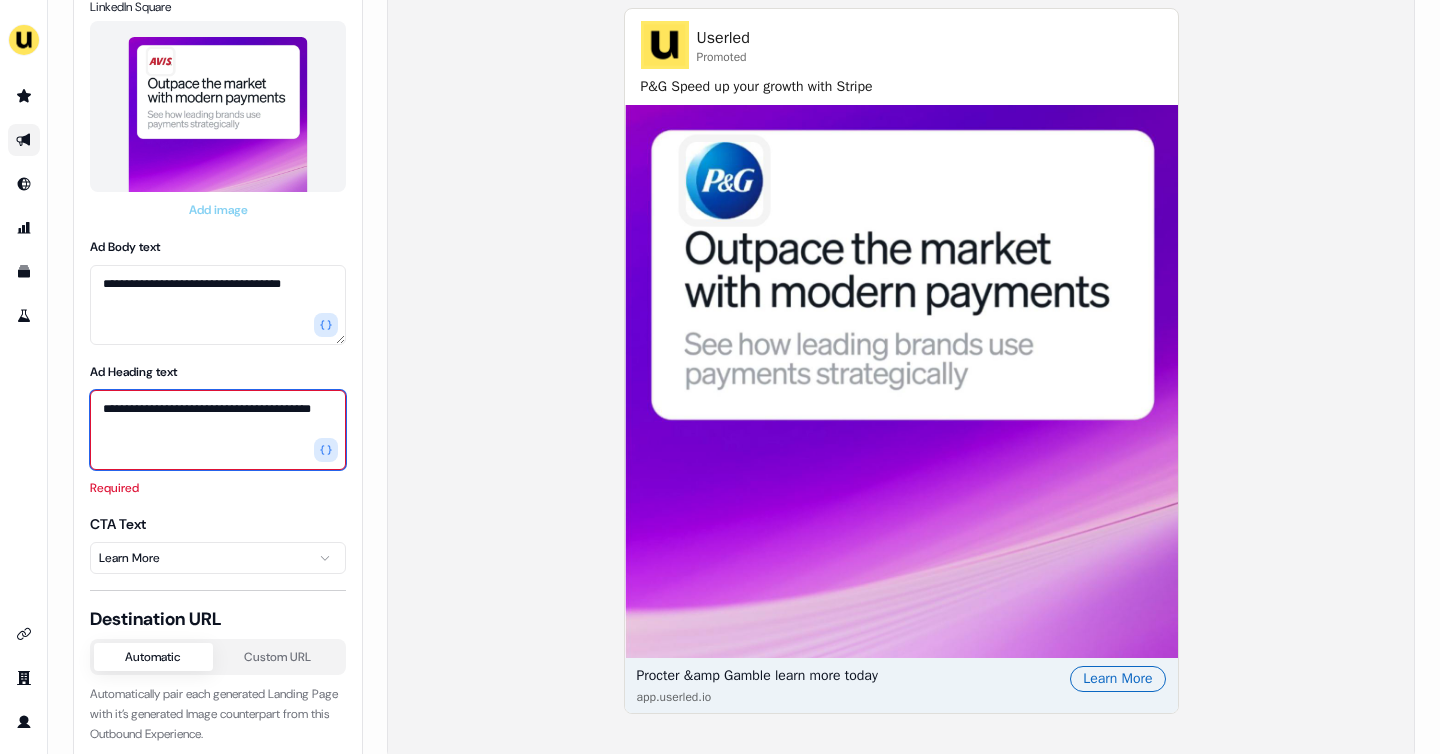 click on "**********" at bounding box center [218, 430] 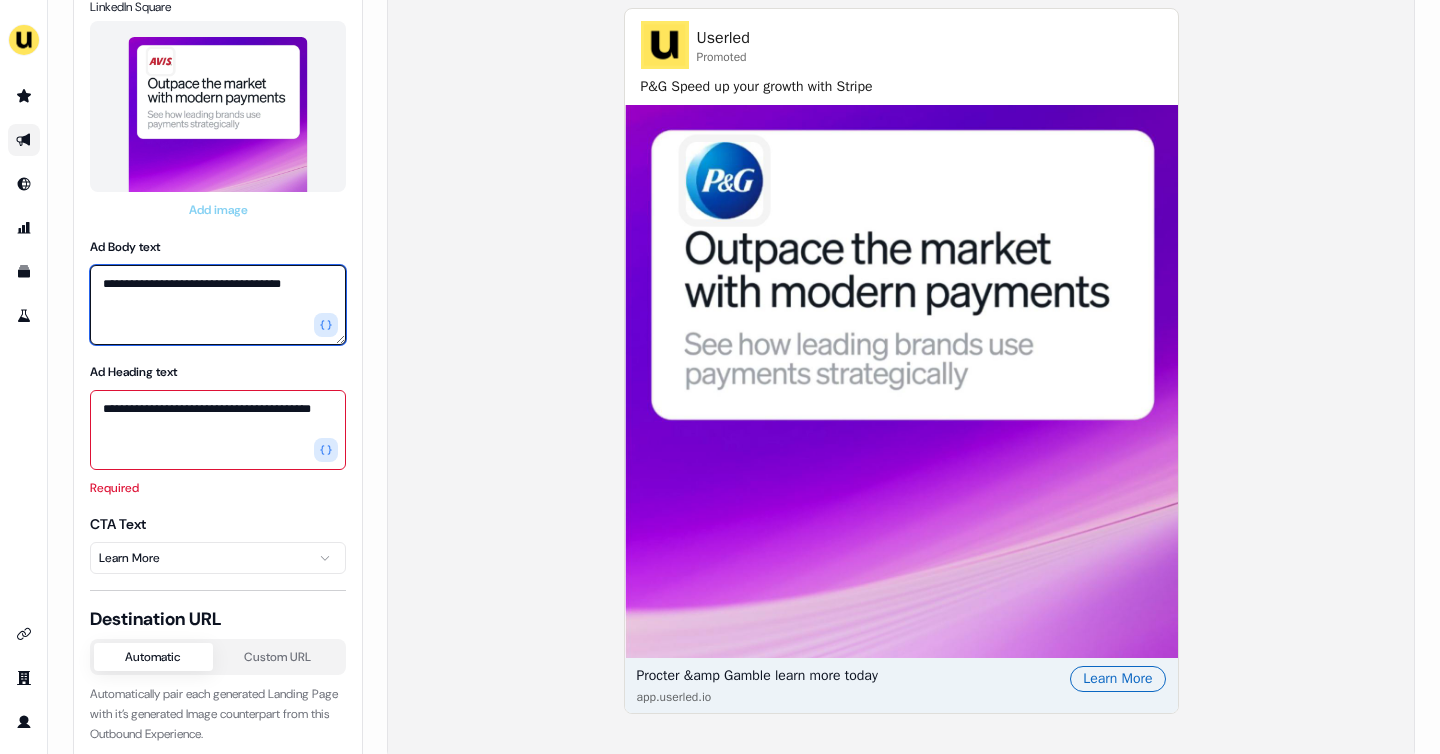 click on "**********" at bounding box center (218, 305) 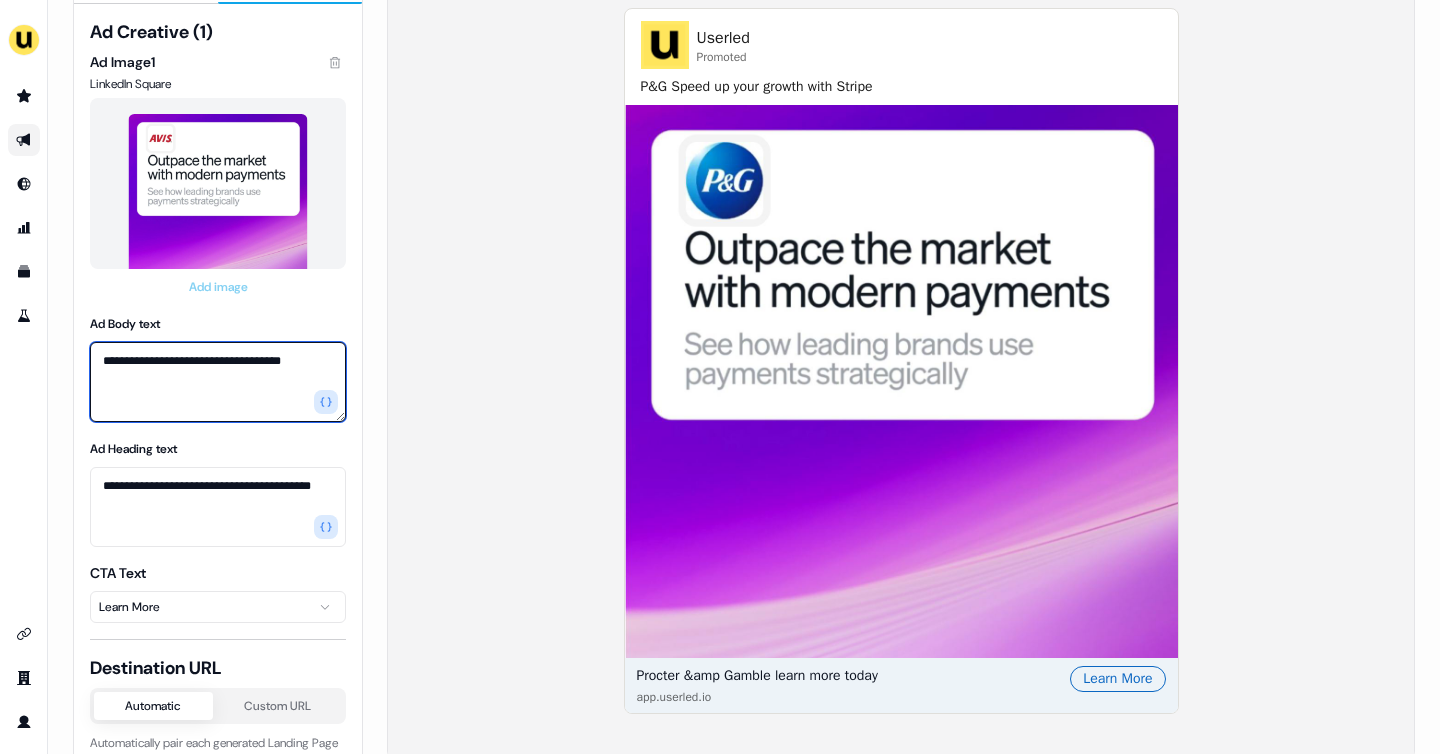 scroll, scrollTop: 0, scrollLeft: 0, axis: both 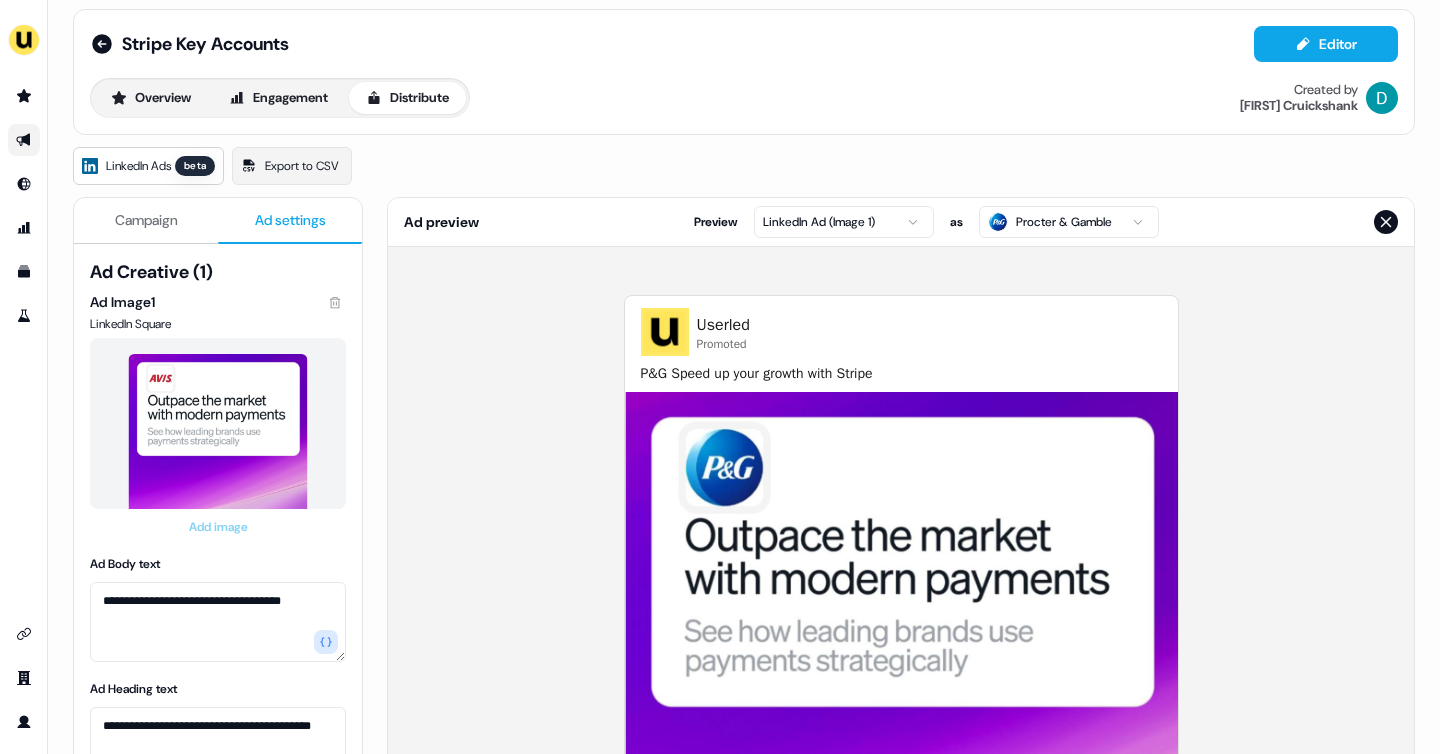 click on "Campaign" at bounding box center (146, 220) 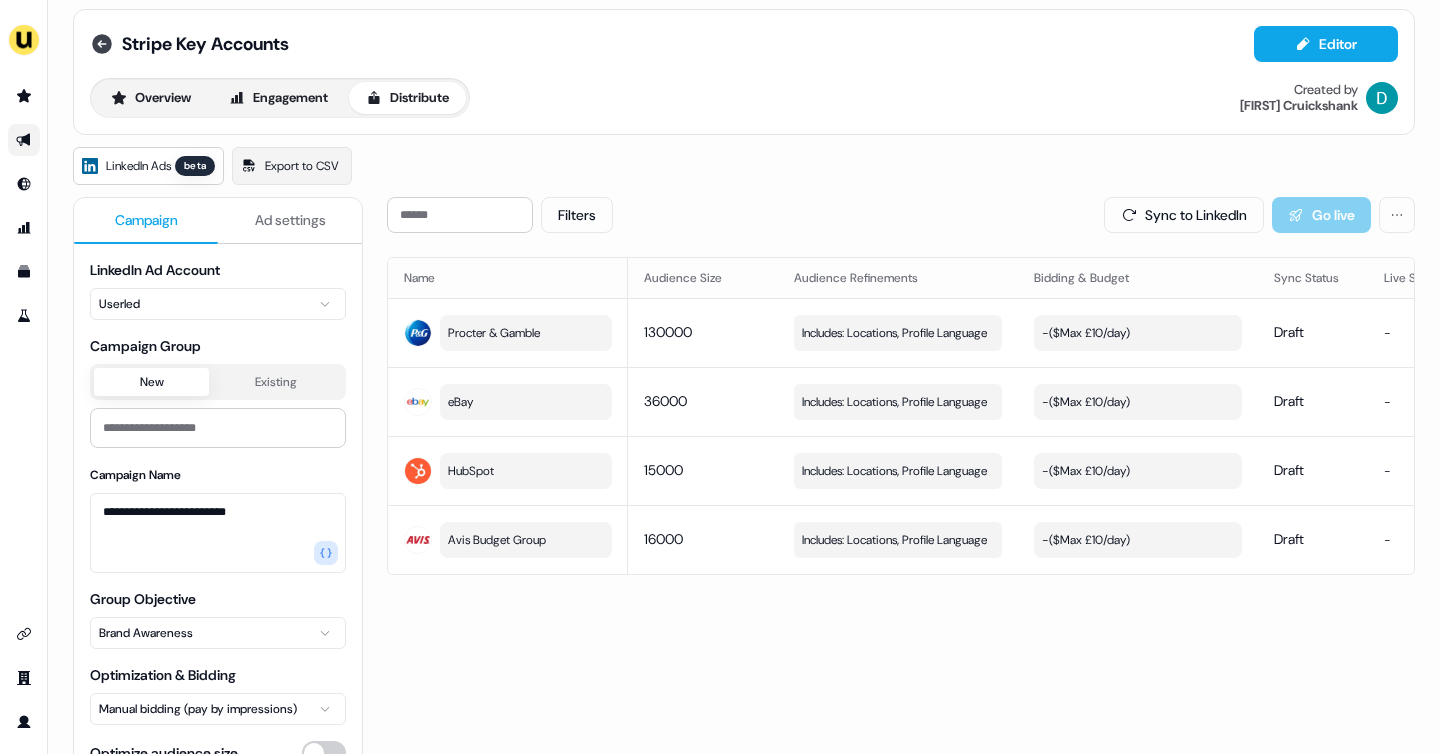 click 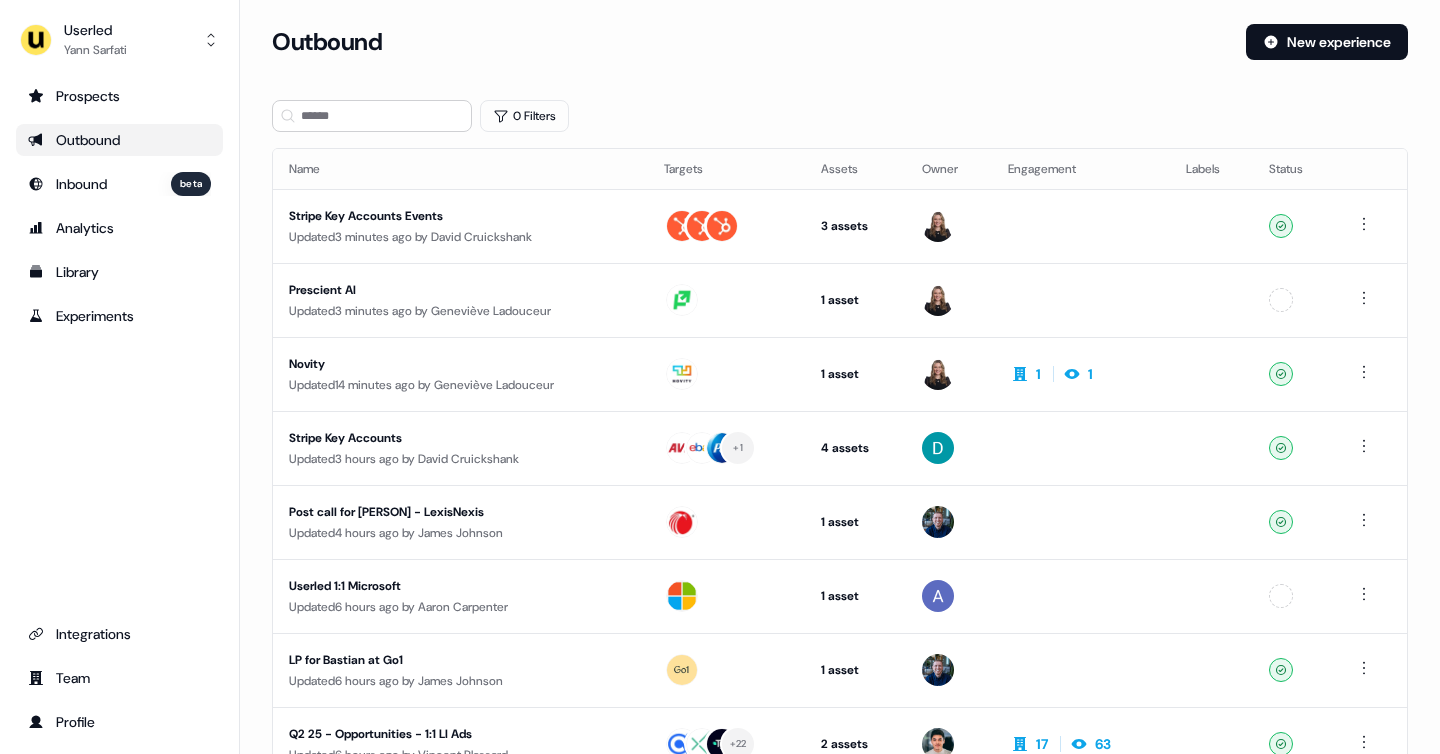 scroll, scrollTop: 0, scrollLeft: 0, axis: both 